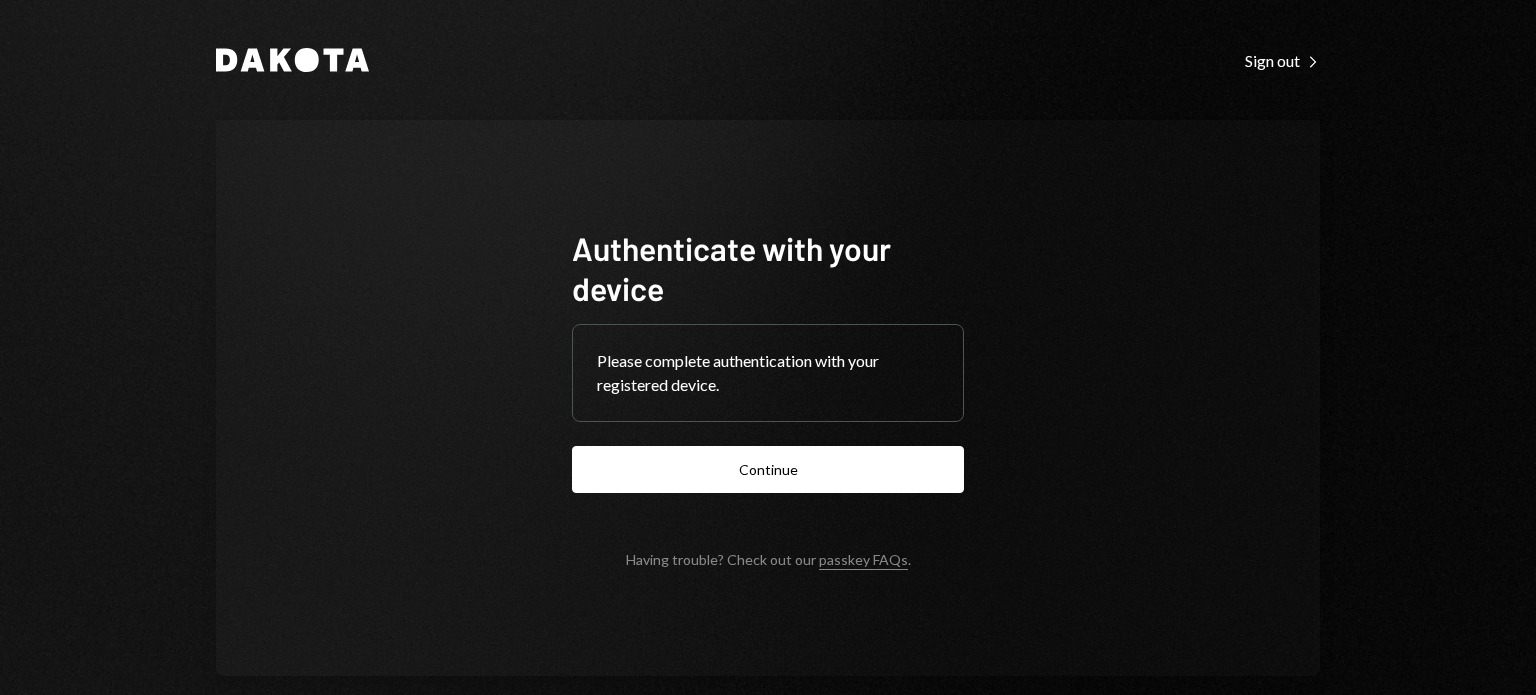 scroll, scrollTop: 0, scrollLeft: 0, axis: both 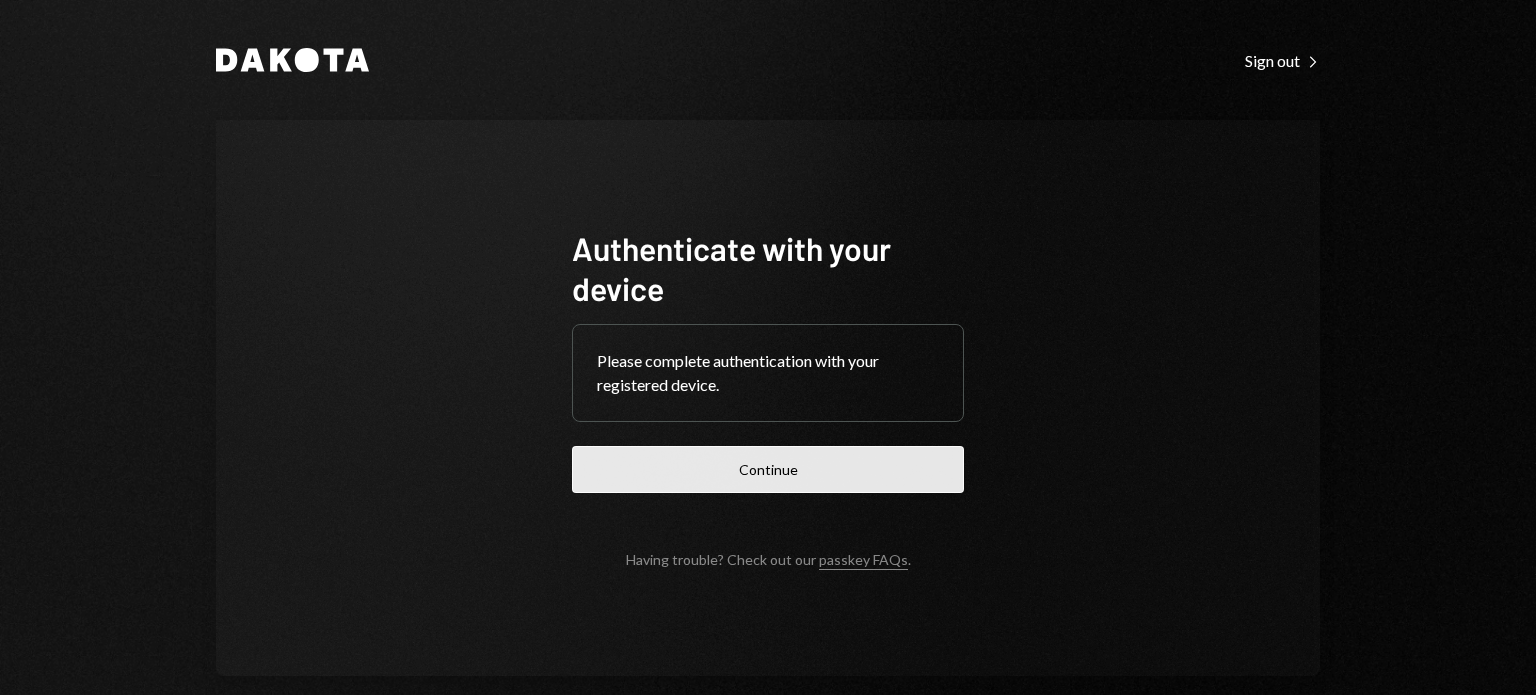 click on "Continue" at bounding box center [768, 469] 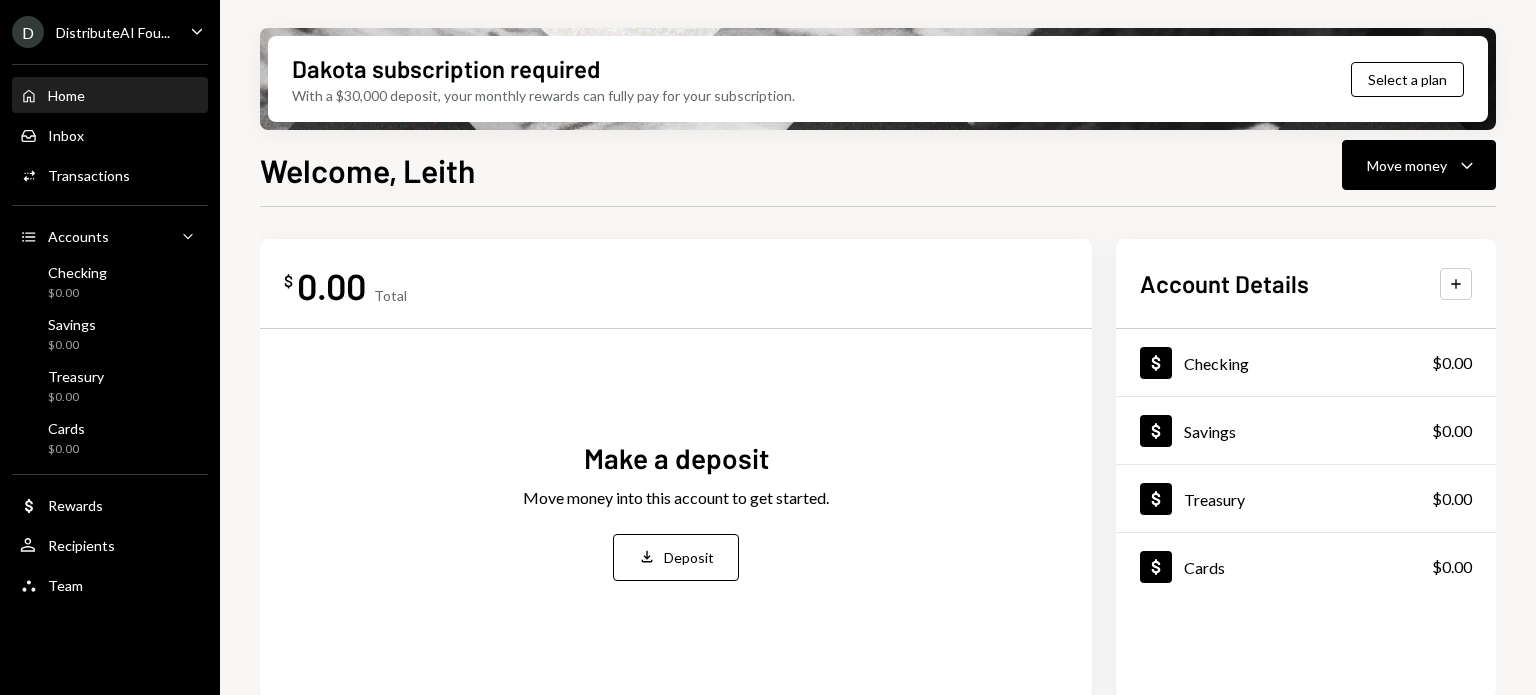 click on "DistributeAI Fou..." at bounding box center [113, 32] 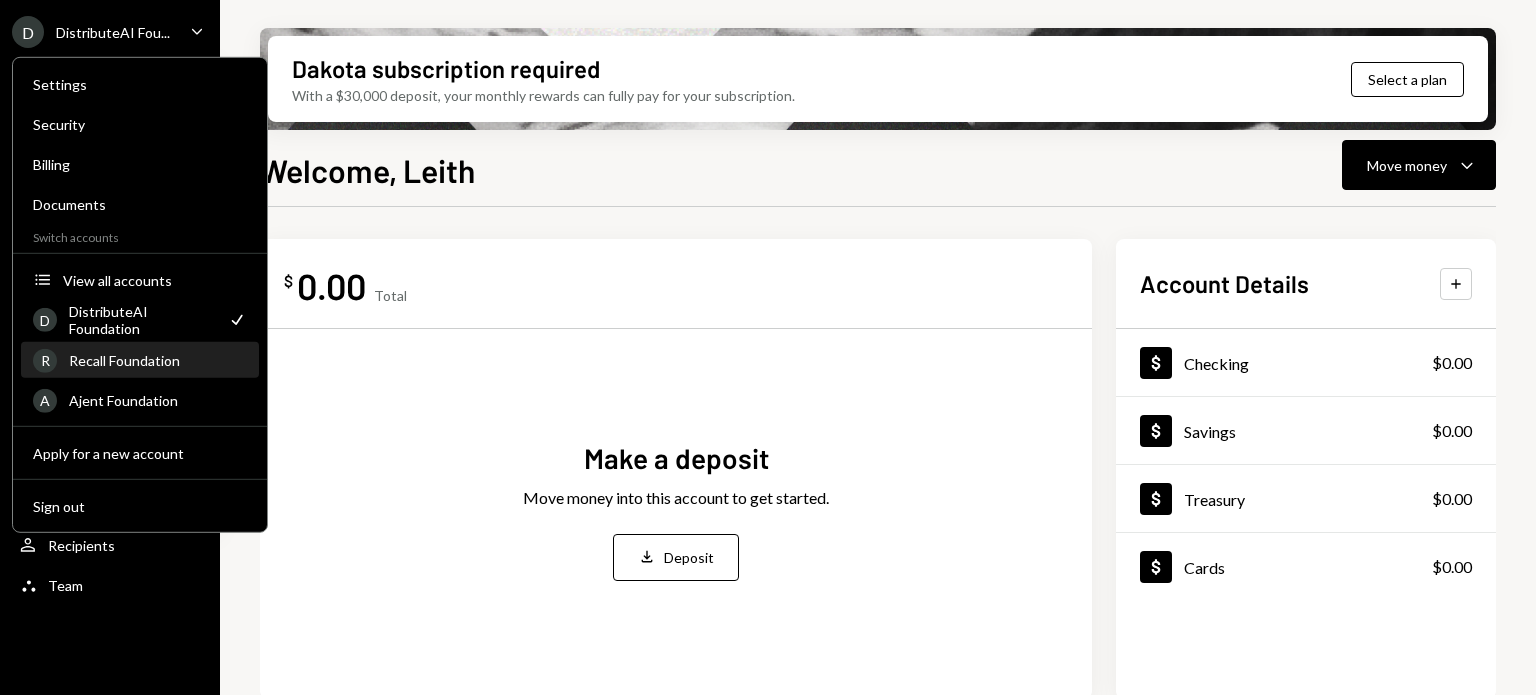 click on "Recall Foundation" at bounding box center (158, 360) 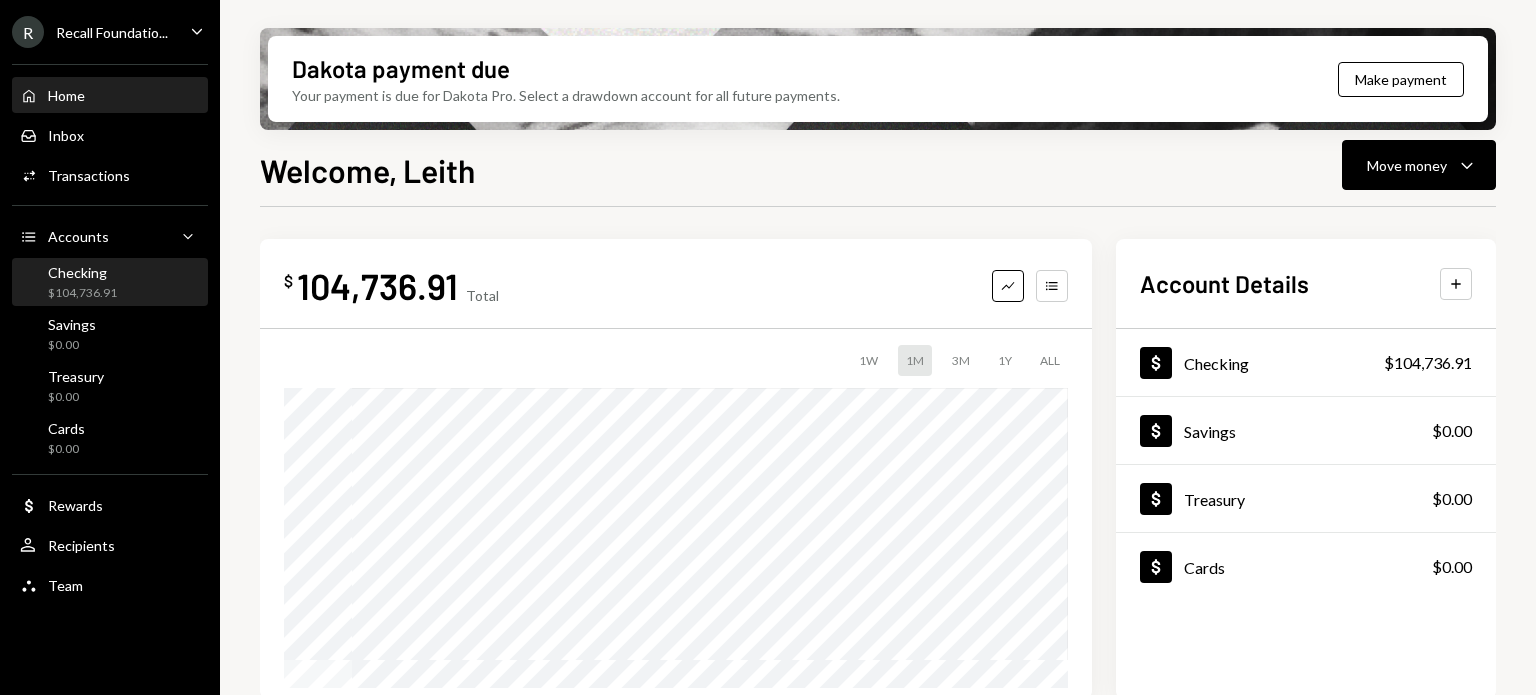 click on "Checking $104,736.91" at bounding box center [110, 283] 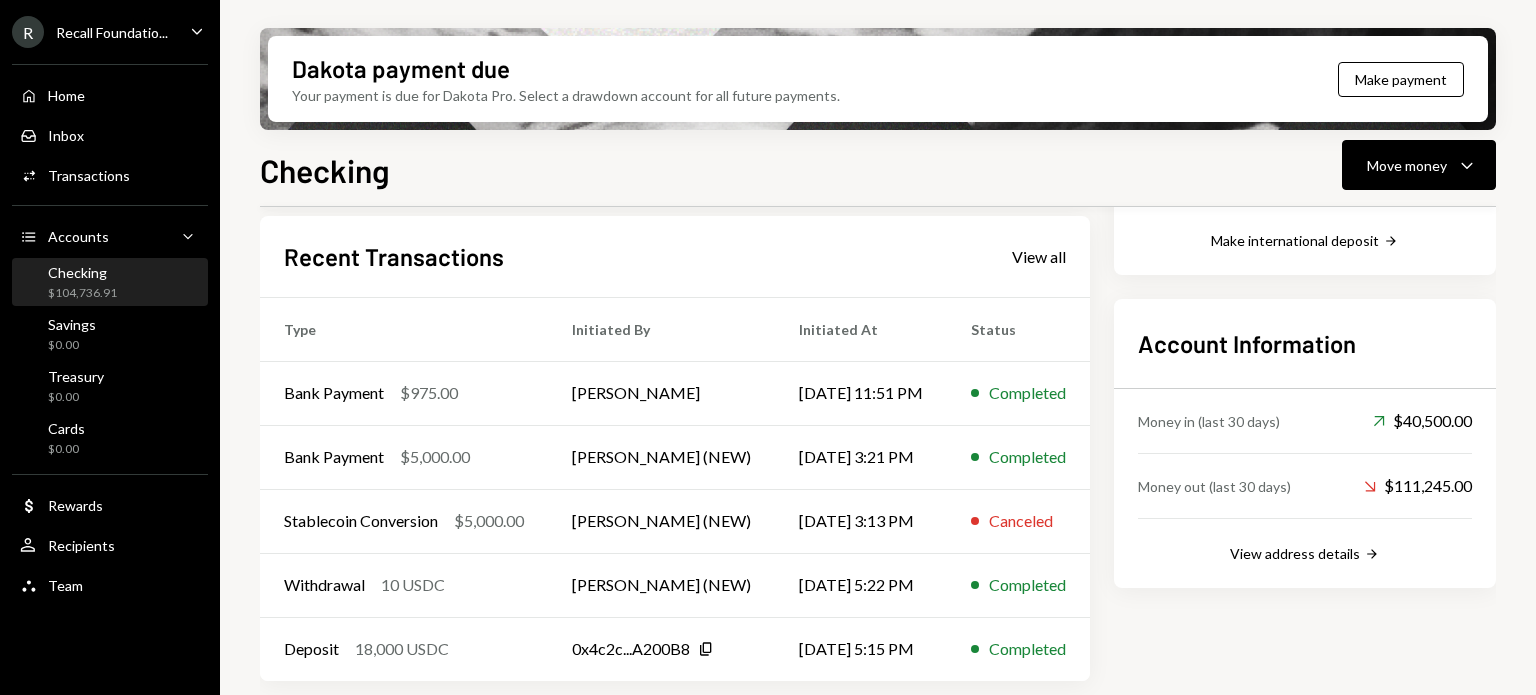 scroll, scrollTop: 474, scrollLeft: 0, axis: vertical 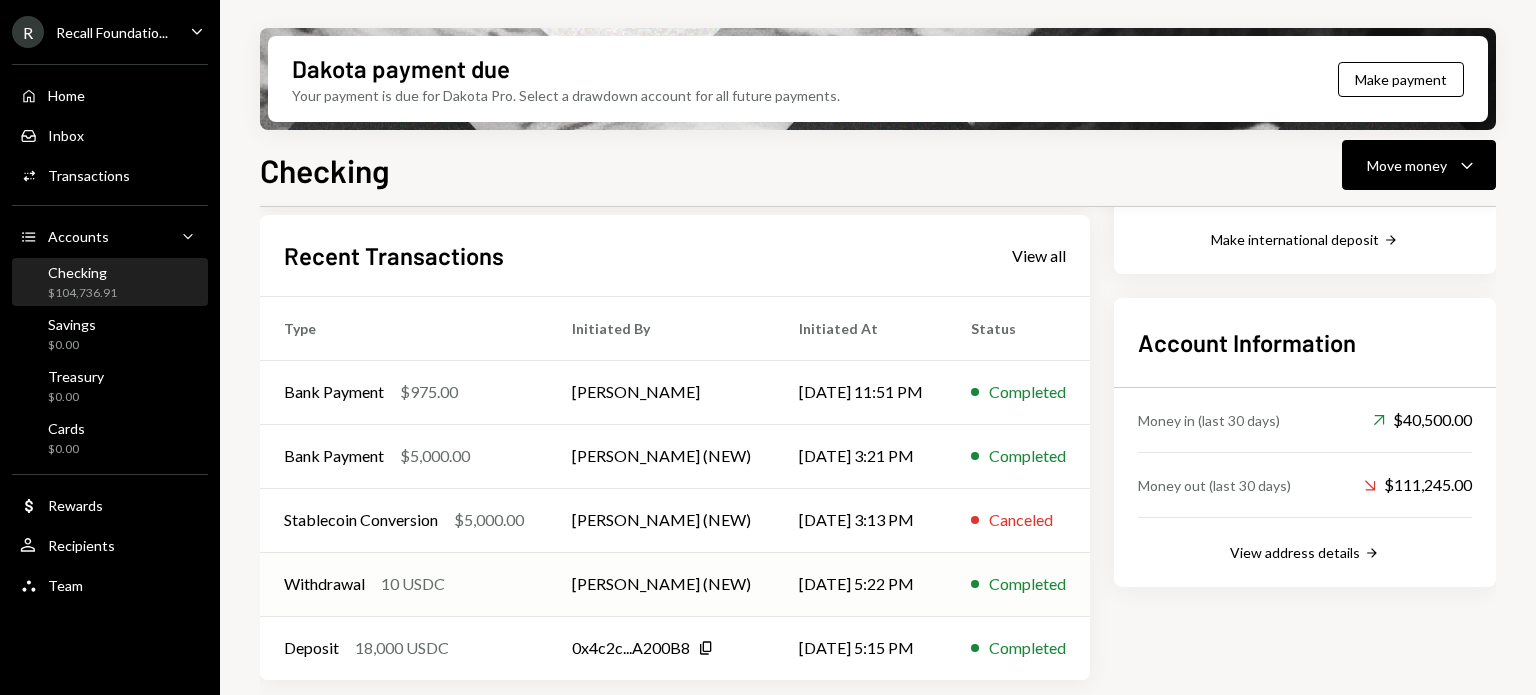 click on "Withdrawal 10  USDC" at bounding box center [404, 584] 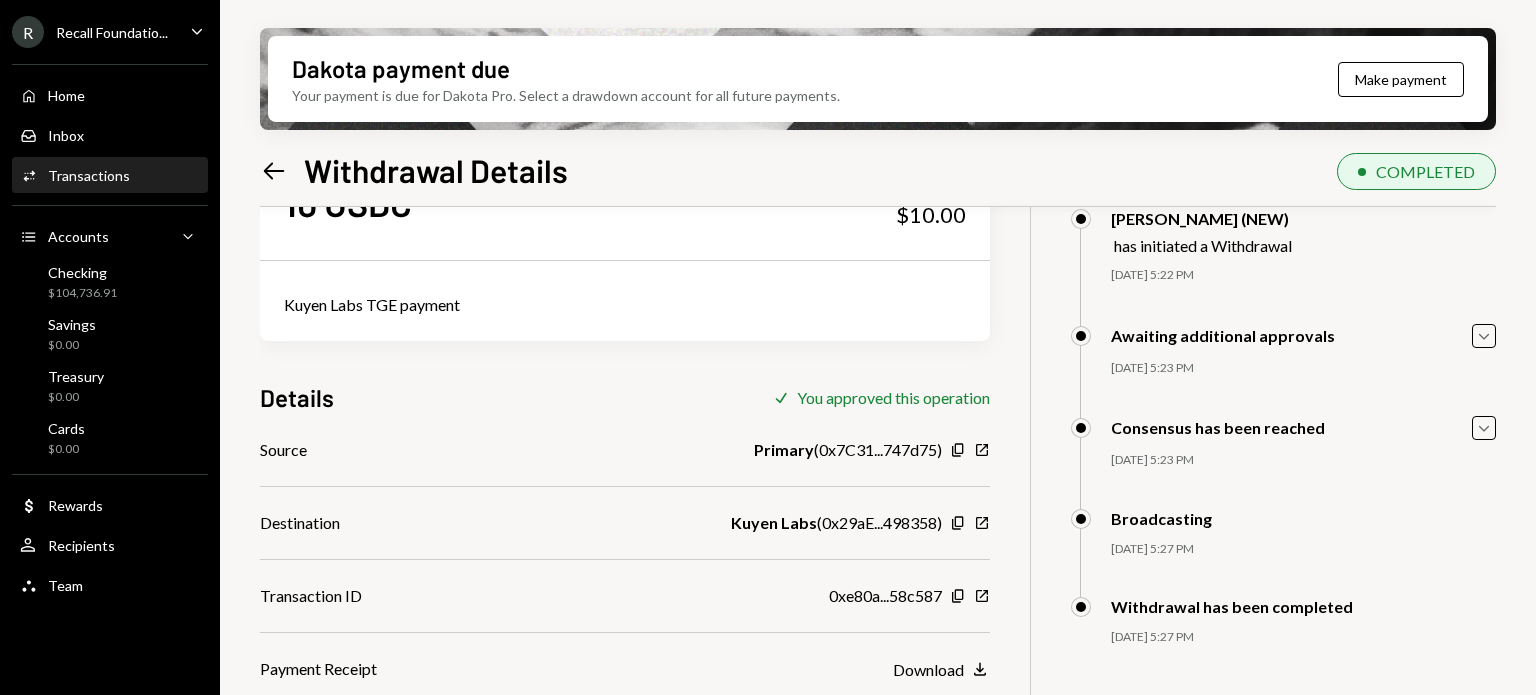scroll, scrollTop: 60, scrollLeft: 0, axis: vertical 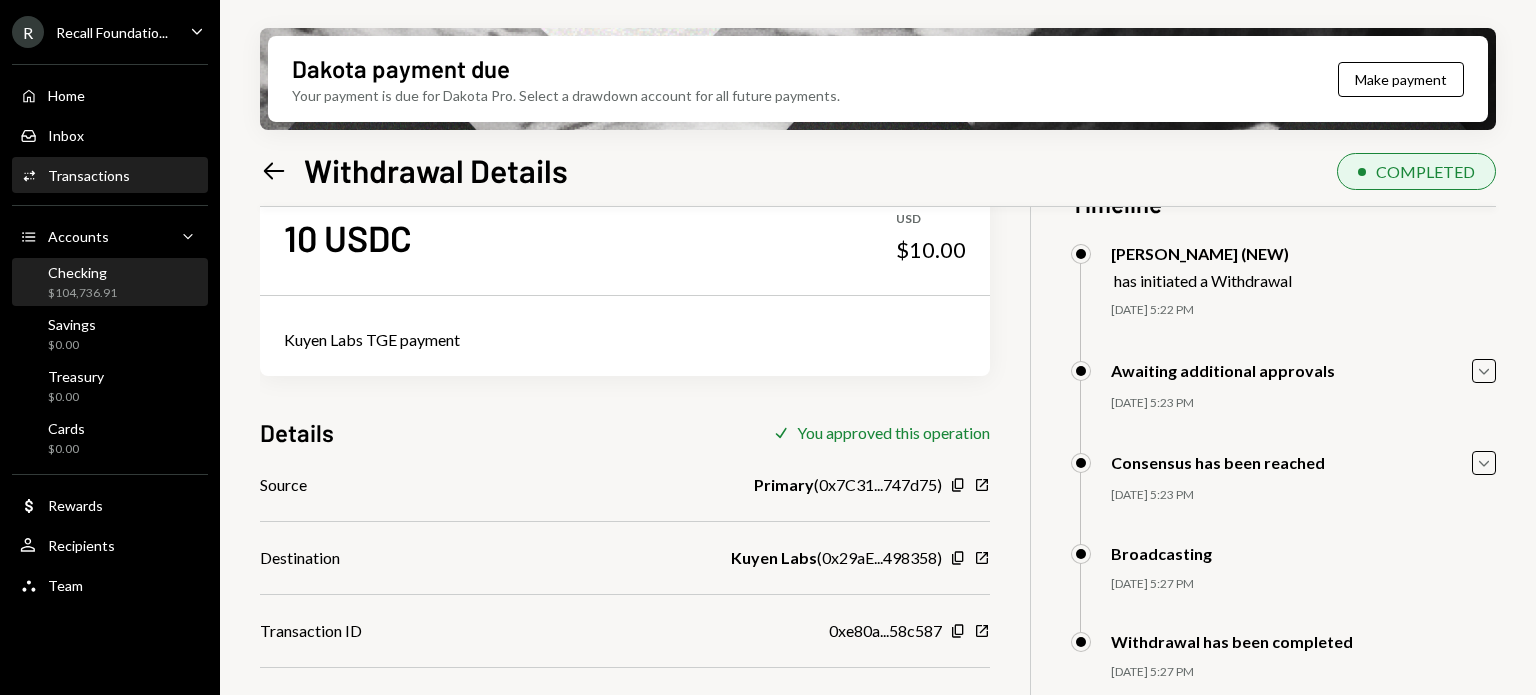 click on "$104,736.91" at bounding box center (82, 293) 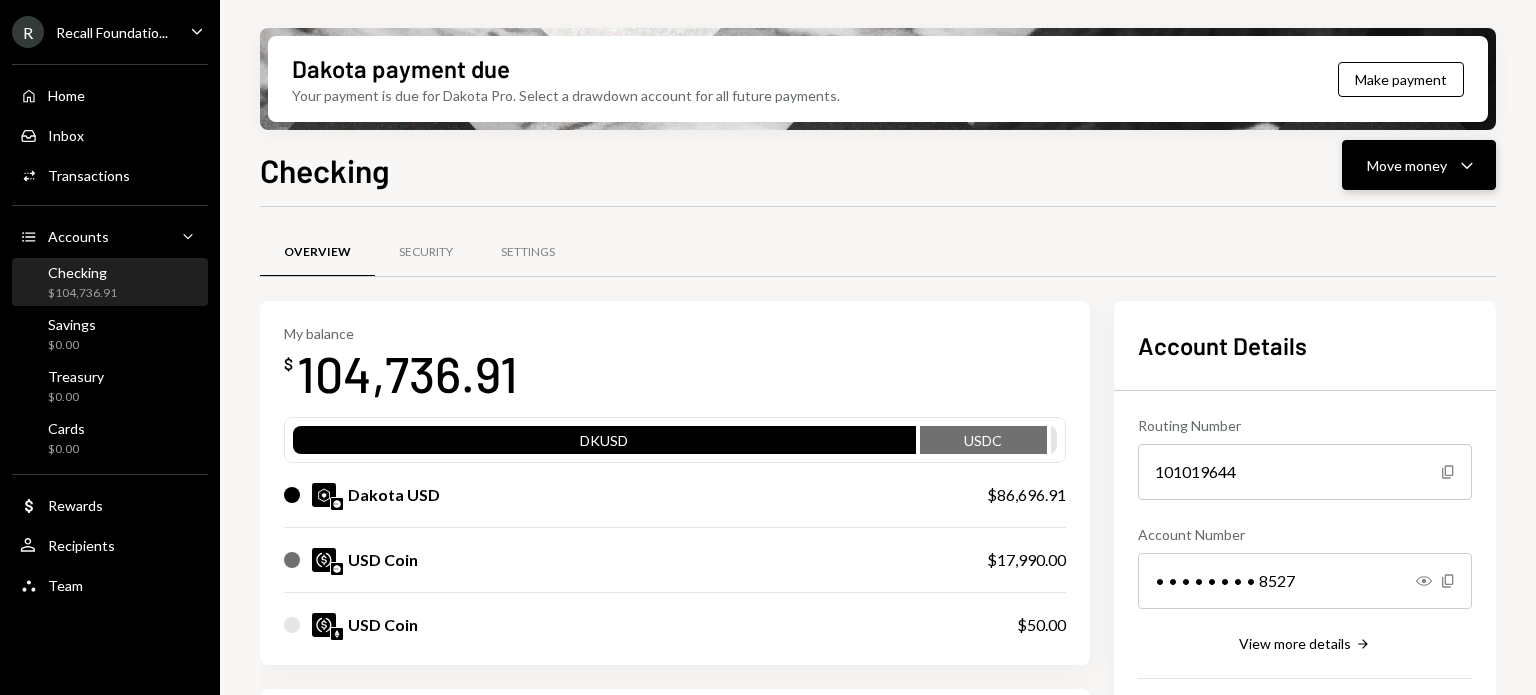 click on "Move money Caret Down" at bounding box center [1419, 165] 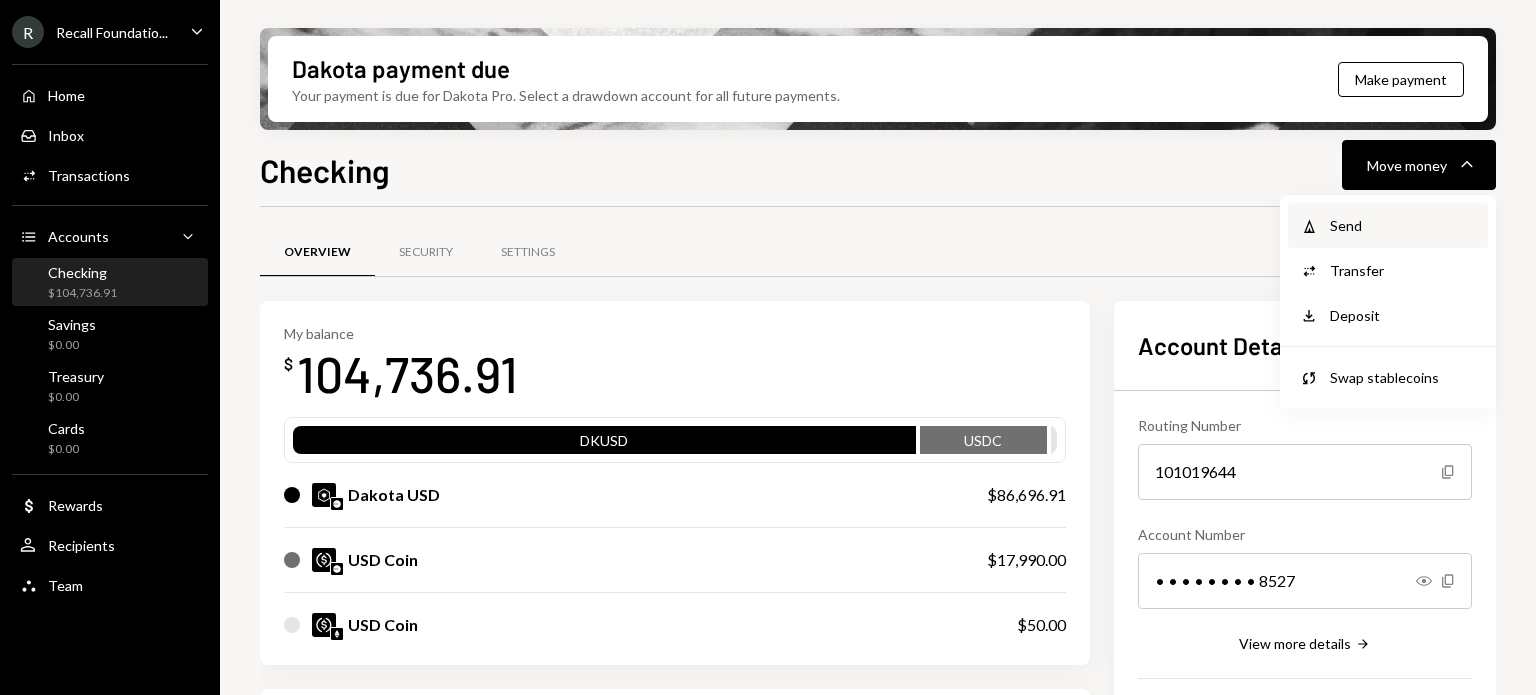 click on "Send" at bounding box center [1403, 225] 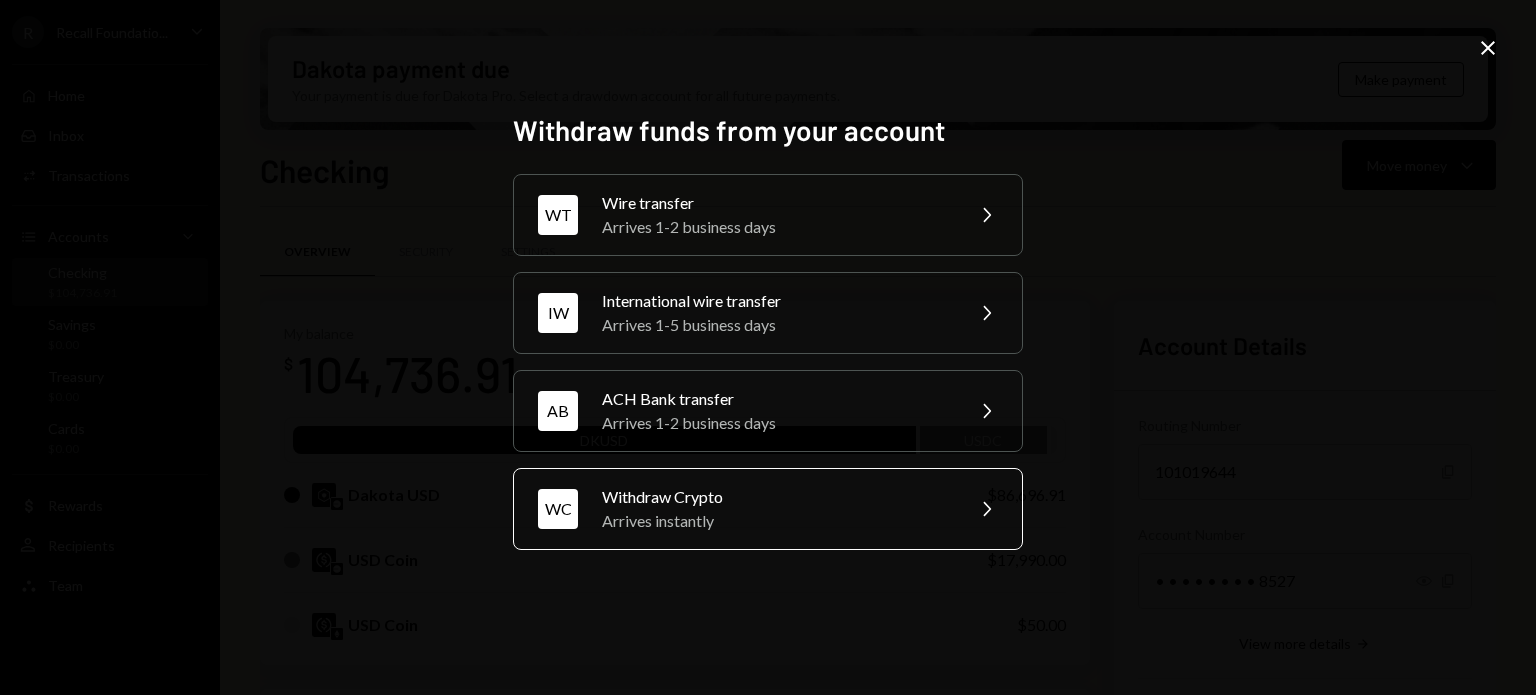 click on "WC Withdraw Crypto Arrives instantly Chevron Right" at bounding box center (768, 509) 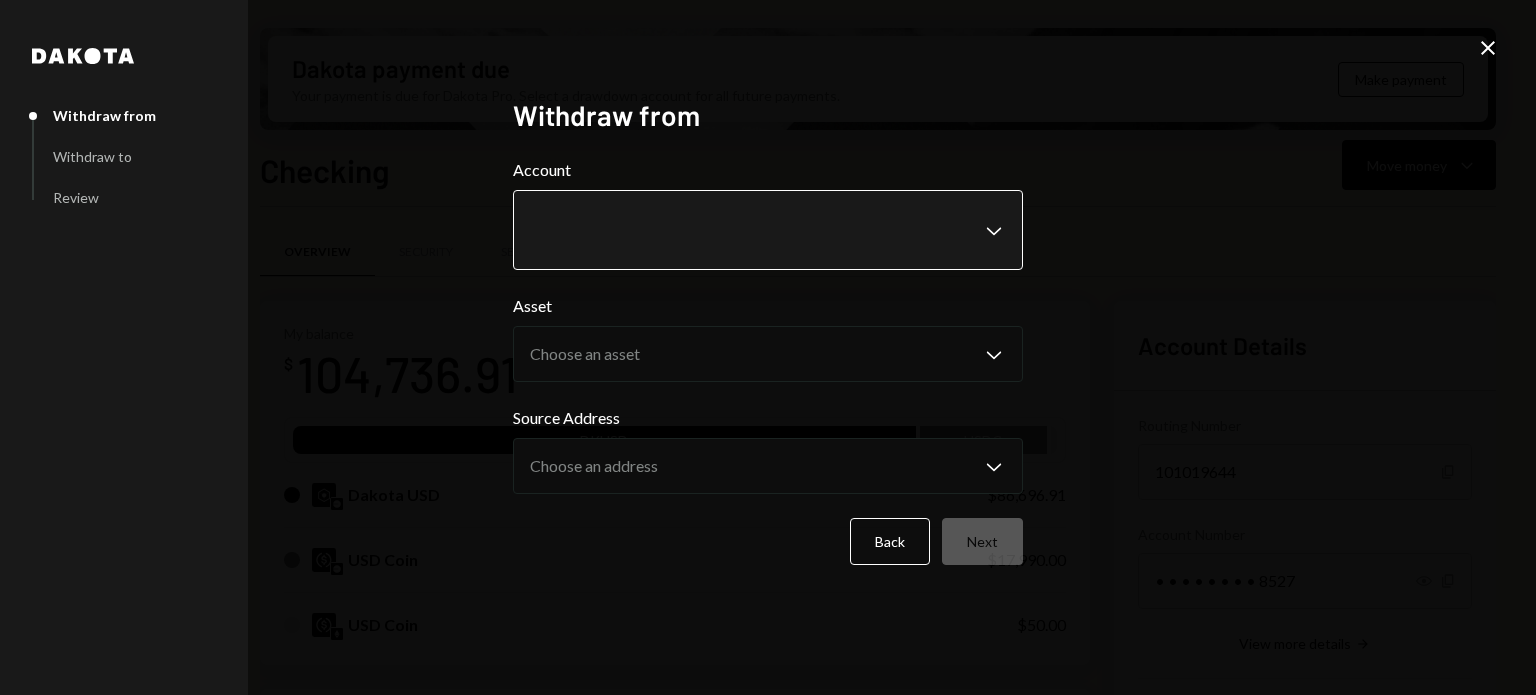 click on "R Recall Foundatio... Caret Down Home Home Inbox Inbox Activities Transactions Accounts Accounts Caret Down Checking $104,736.91 Savings $0.00 Treasury $0.00 Cards $0.00 Dollar Rewards User Recipients Team Team Dakota payment due Your payment is due for Dakota Pro. Select a drawdown account for all future payments. Make payment Checking Move money Caret Down Overview Security Settings My balance $ 104,736.91 DKUSD USDC Dakota USD $86,696.91 USD Coin $17,990.00 USD Coin $50.00 Recent Transactions View all Type Initiated By Initiated At Status Bank Payment $975.00 [PERSON_NAME] [DATE] 11:51 PM Completed Bank Payment $5,000.00 [PERSON_NAME] (NEW) [DATE] 3:21 PM Completed Stablecoin Conversion $5,000.00 [PERSON_NAME] (NEW) [DATE] 3:13 PM Canceled Withdrawal 10  USDC [PERSON_NAME] (NEW) [DATE] 5:22 PM Completed Deposit 18,000  USDC 0x4c2c...A200B8 Copy [DATE] 5:15 PM Completed Account Details Routing Number [FINANCIAL_ID] Copy Account Number • • • • • • • •  8527 Show Copy Right Arrow" at bounding box center (768, 347) 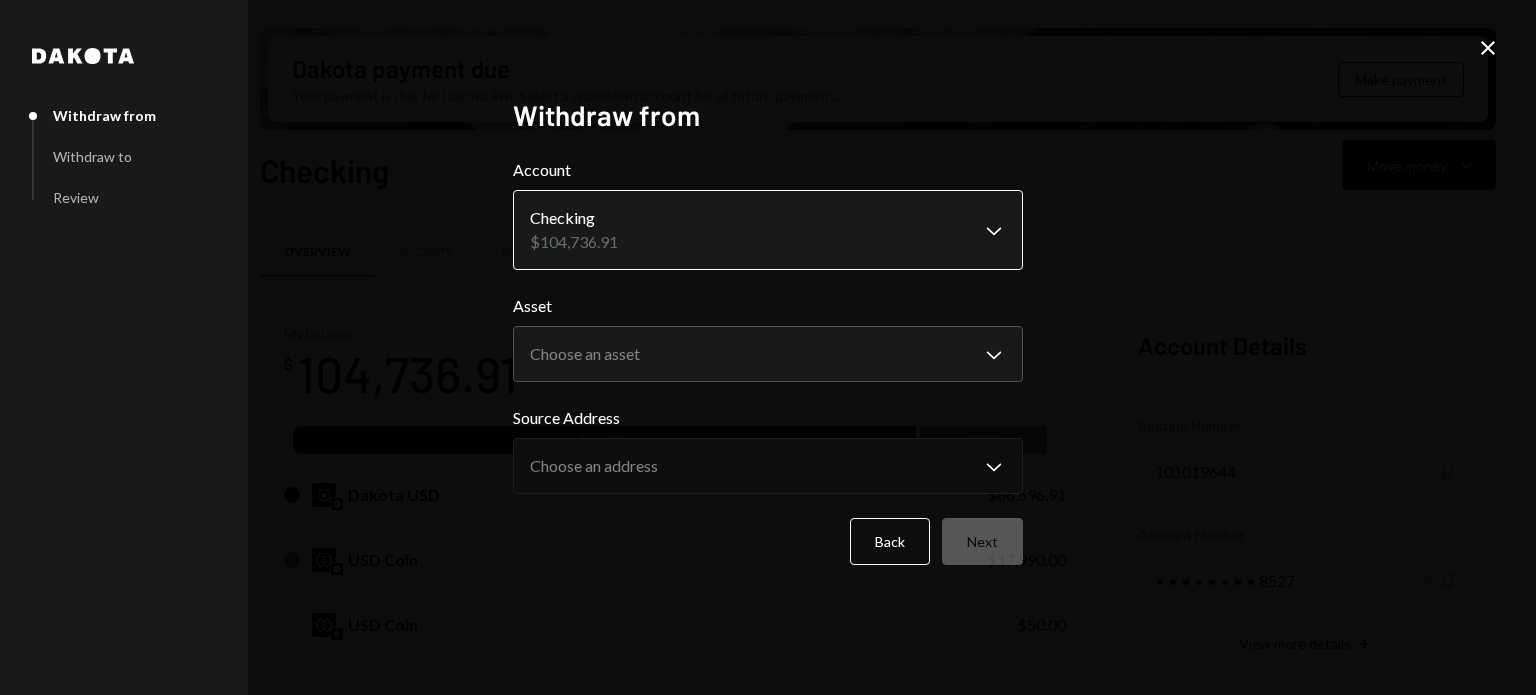 click on "R Recall Foundatio... Caret Down Home Home Inbox Inbox Activities Transactions Accounts Accounts Caret Down Checking $104,736.91 Savings $0.00 Treasury $0.00 Cards $0.00 Dollar Rewards User Recipients Team Team Dakota payment due Your payment is due for Dakota Pro. Select a drawdown account for all future payments. Make payment Checking Move money Caret Down Overview Security Settings My balance $ 104,736.91 DKUSD USDC Dakota USD $86,696.91 USD Coin $17,990.00 USD Coin $50.00 Recent Transactions View all Type Initiated By Initiated At Status Bank Payment $975.00 [PERSON_NAME] [DATE] 11:51 PM Completed Bank Payment $5,000.00 [PERSON_NAME] (NEW) [DATE] 3:21 PM Completed Stablecoin Conversion $5,000.00 [PERSON_NAME] (NEW) [DATE] 3:13 PM Canceled Withdrawal 10  USDC [PERSON_NAME] (NEW) [DATE] 5:22 PM Completed Deposit 18,000  USDC 0x4c2c...A200B8 Copy [DATE] 5:15 PM Completed Account Details Routing Number [FINANCIAL_ID] Copy Account Number • • • • • • • •  8527 Show Copy Right Arrow" at bounding box center (768, 347) 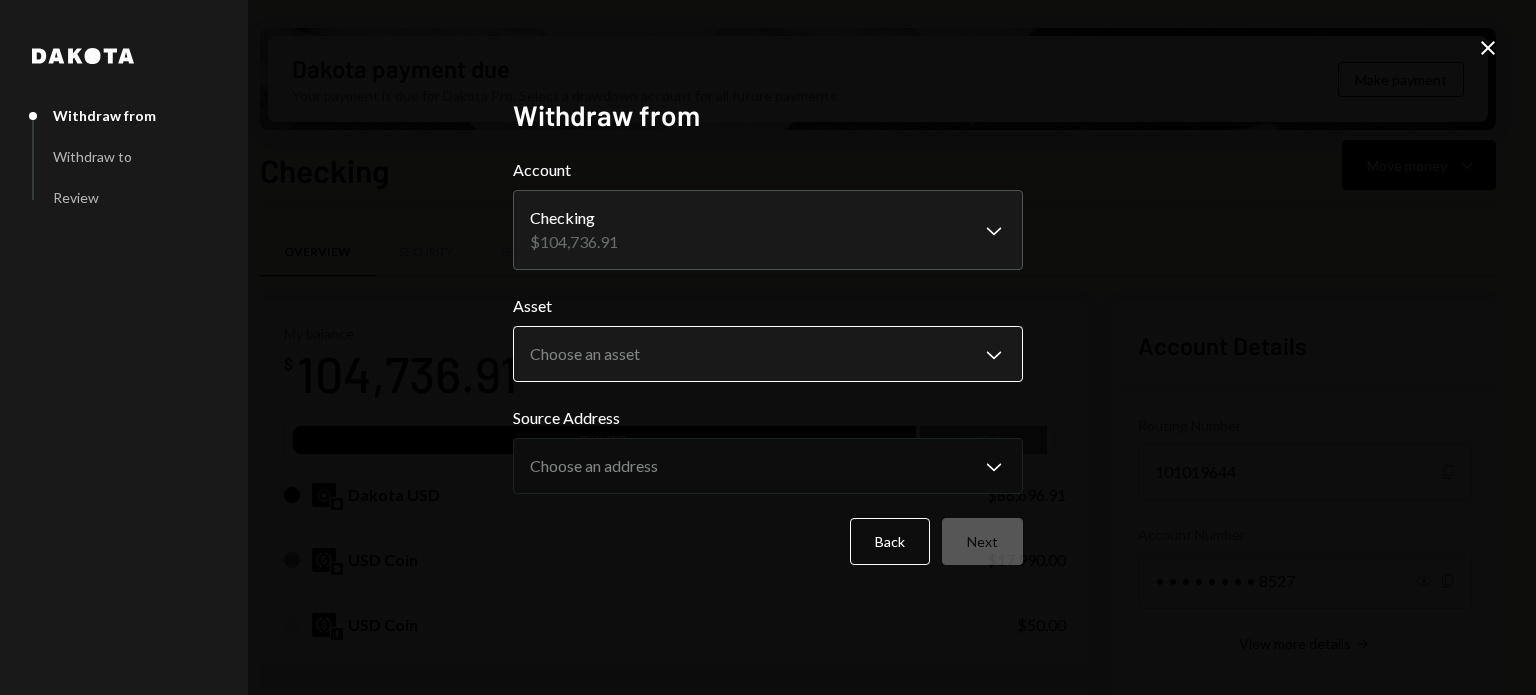 click on "R Recall Foundatio... Caret Down Home Home Inbox Inbox Activities Transactions Accounts Accounts Caret Down Checking $104,736.91 Savings $0.00 Treasury $0.00 Cards $0.00 Dollar Rewards User Recipients Team Team Dakota payment due Your payment is due for Dakota Pro. Select a drawdown account for all future payments. Make payment Checking Move money Caret Down Overview Security Settings My balance $ 104,736.91 DKUSD USDC Dakota USD $86,696.91 USD Coin $17,990.00 USD Coin $50.00 Recent Transactions View all Type Initiated By Initiated At Status Bank Payment $975.00 [PERSON_NAME] [DATE] 11:51 PM Completed Bank Payment $5,000.00 [PERSON_NAME] (NEW) [DATE] 3:21 PM Completed Stablecoin Conversion $5,000.00 [PERSON_NAME] (NEW) [DATE] 3:13 PM Canceled Withdrawal 10  USDC [PERSON_NAME] (NEW) [DATE] 5:22 PM Completed Deposit 18,000  USDC 0x4c2c...A200B8 Copy [DATE] 5:15 PM Completed Account Details Routing Number [FINANCIAL_ID] Copy Account Number • • • • • • • •  8527 Show Copy Right Arrow" at bounding box center (768, 347) 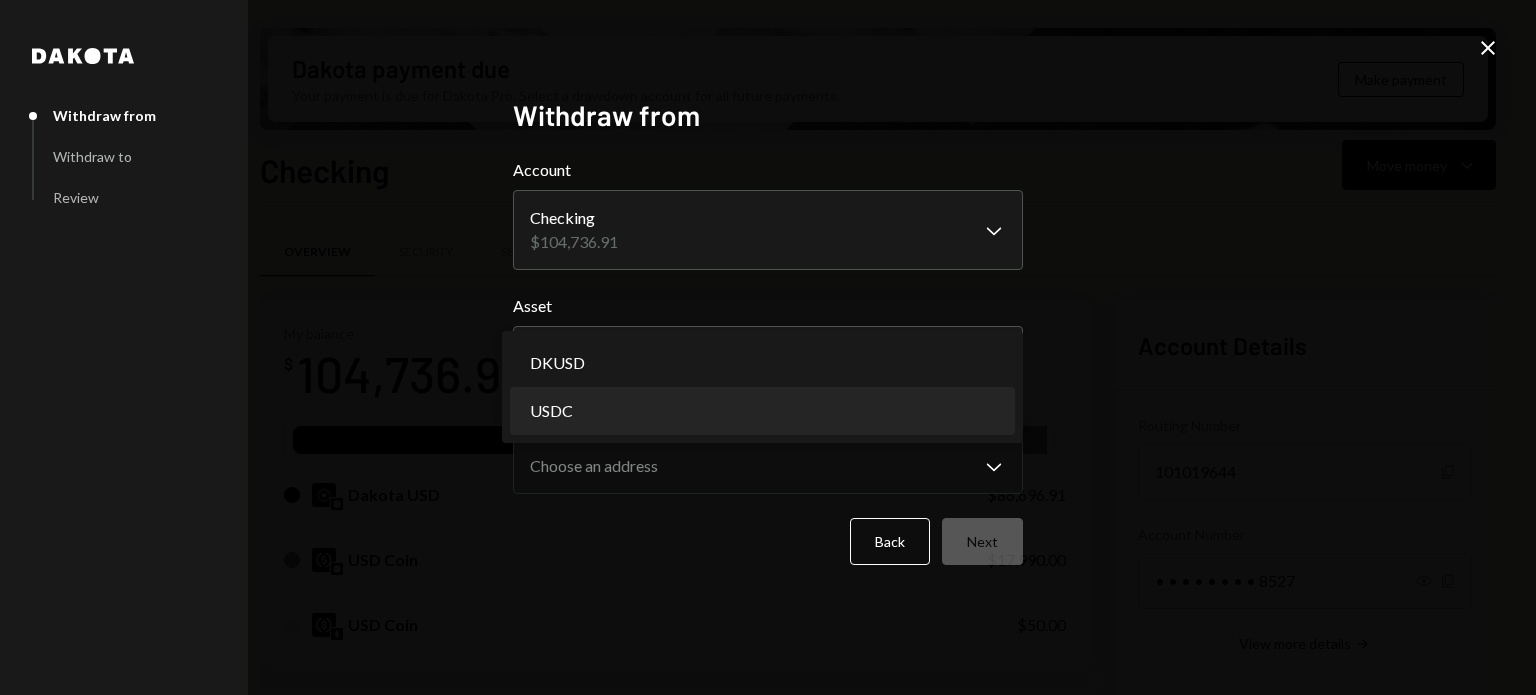 select on "****" 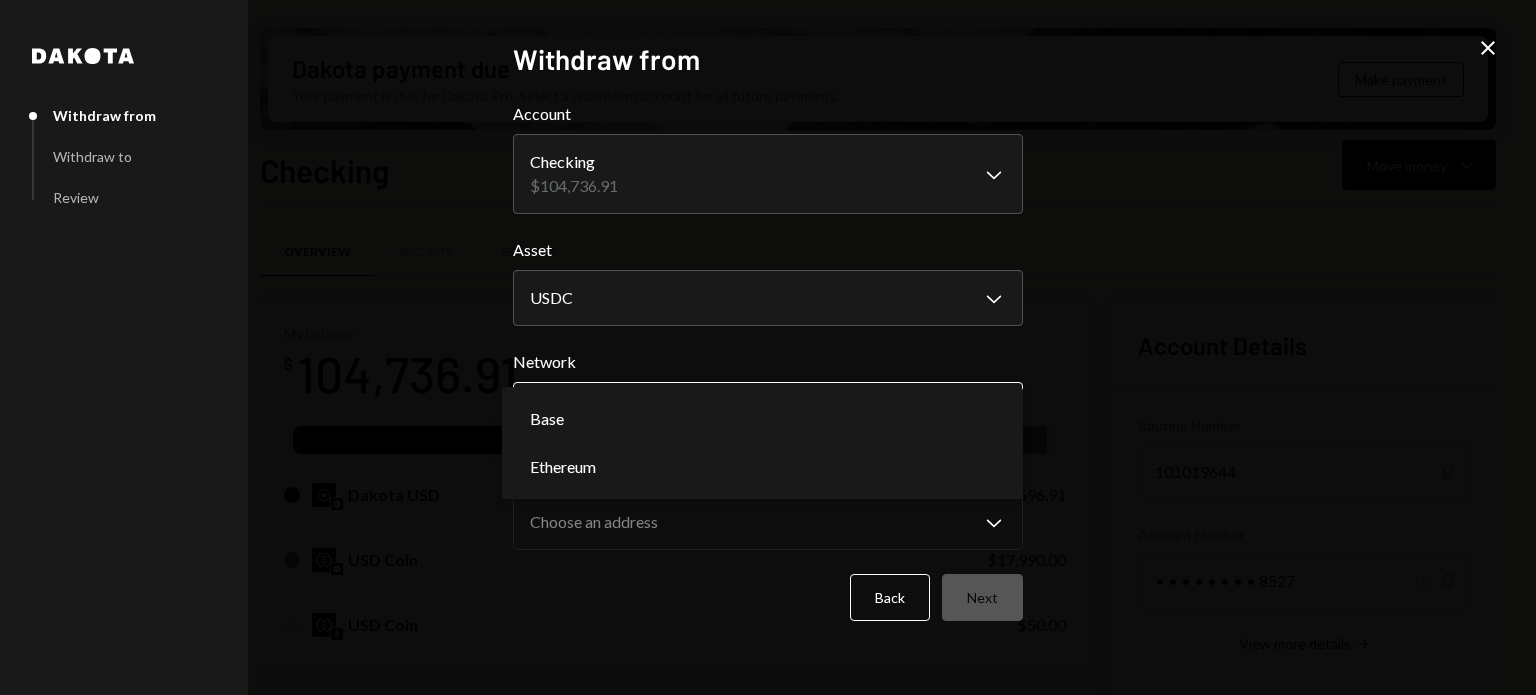 click on "R Recall Foundatio... Caret Down Home Home Inbox Inbox Activities Transactions Accounts Accounts Caret Down Checking $104,736.91 Savings $0.00 Treasury $0.00 Cards $0.00 Dollar Rewards User Recipients Team Team Dakota payment due Your payment is due for Dakota Pro. Select a drawdown account for all future payments. Make payment Checking Move money Caret Down Overview Security Settings My balance $ 104,736.91 DKUSD USDC Dakota USD $86,696.91 USD Coin $17,990.00 USD Coin $50.00 Recent Transactions View all Type Initiated By Initiated At Status Bank Payment $975.00 [PERSON_NAME] [DATE] 11:51 PM Completed Bank Payment $5,000.00 [PERSON_NAME] (NEW) [DATE] 3:21 PM Completed Stablecoin Conversion $5,000.00 [PERSON_NAME] (NEW) [DATE] 3:13 PM Canceled Withdrawal 10  USDC [PERSON_NAME] (NEW) [DATE] 5:22 PM Completed Deposit 18,000  USDC 0x4c2c...A200B8 Copy [DATE] 5:15 PM Completed Account Details Routing Number [FINANCIAL_ID] Copy Account Number • • • • • • • •  8527 Show Copy Right Arrow" at bounding box center [768, 347] 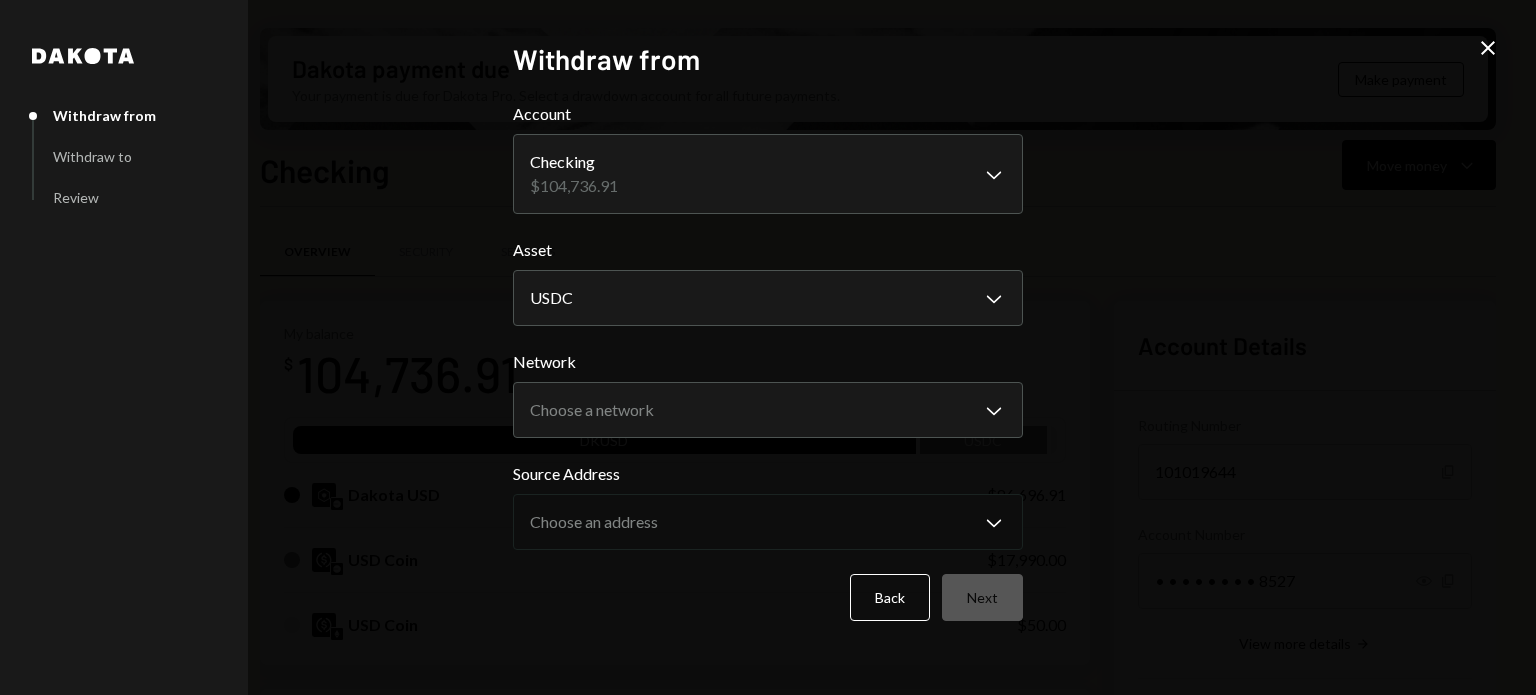 click on "Close" 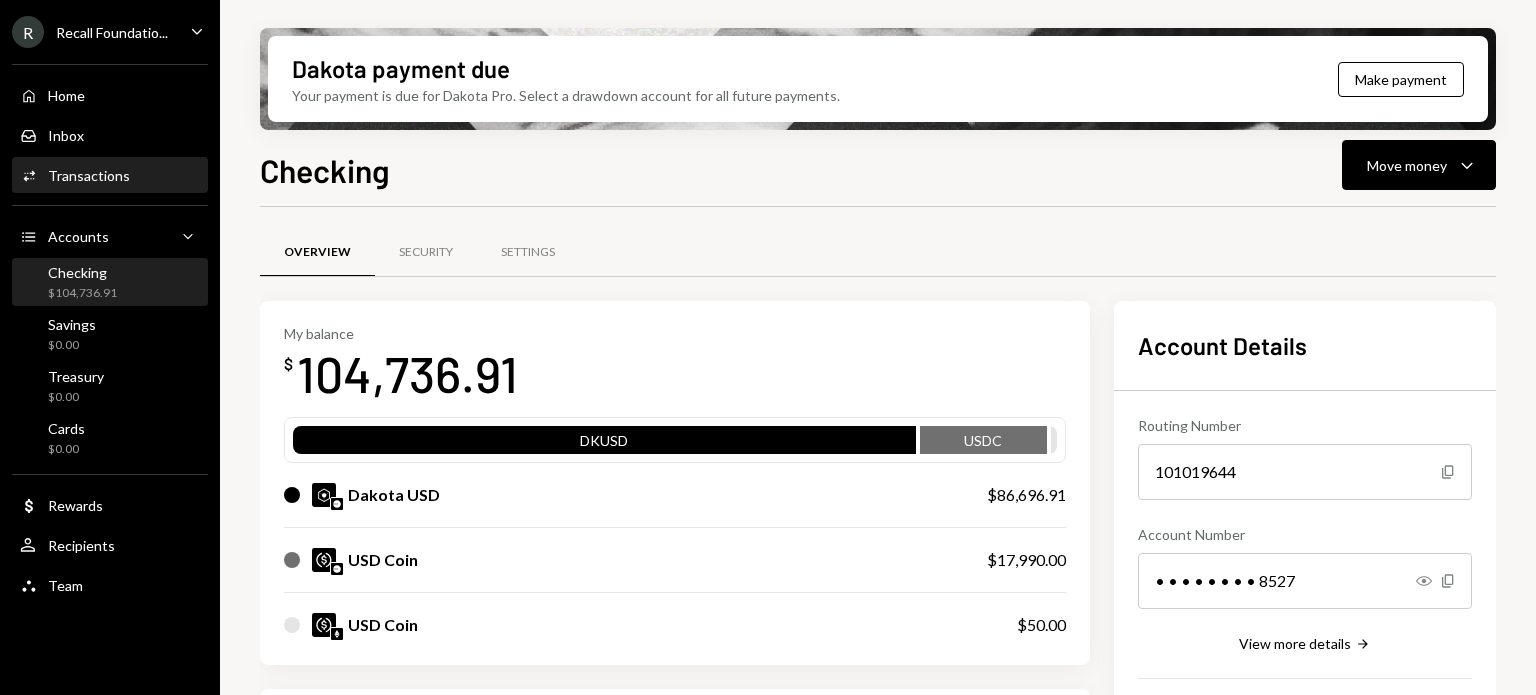click on "Activities Transactions" at bounding box center (110, 176) 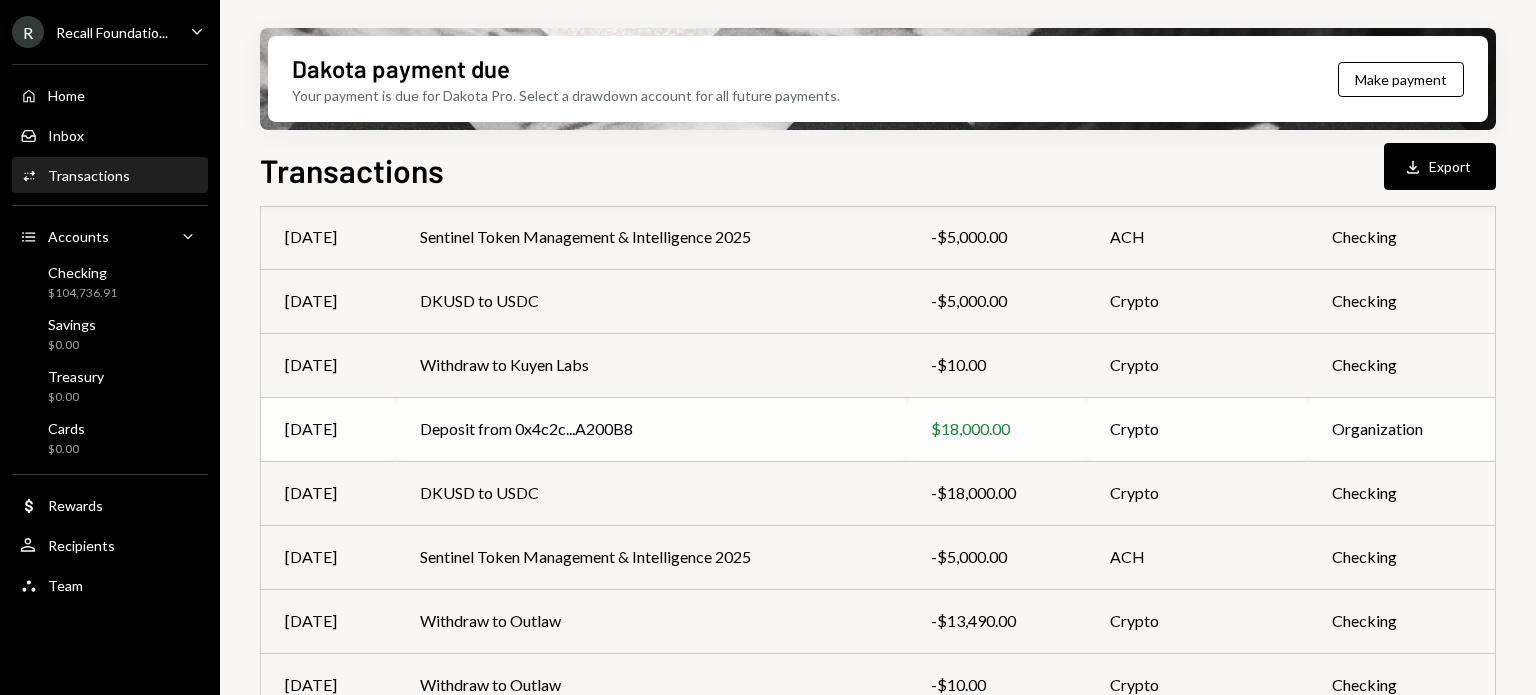 scroll, scrollTop: 300, scrollLeft: 0, axis: vertical 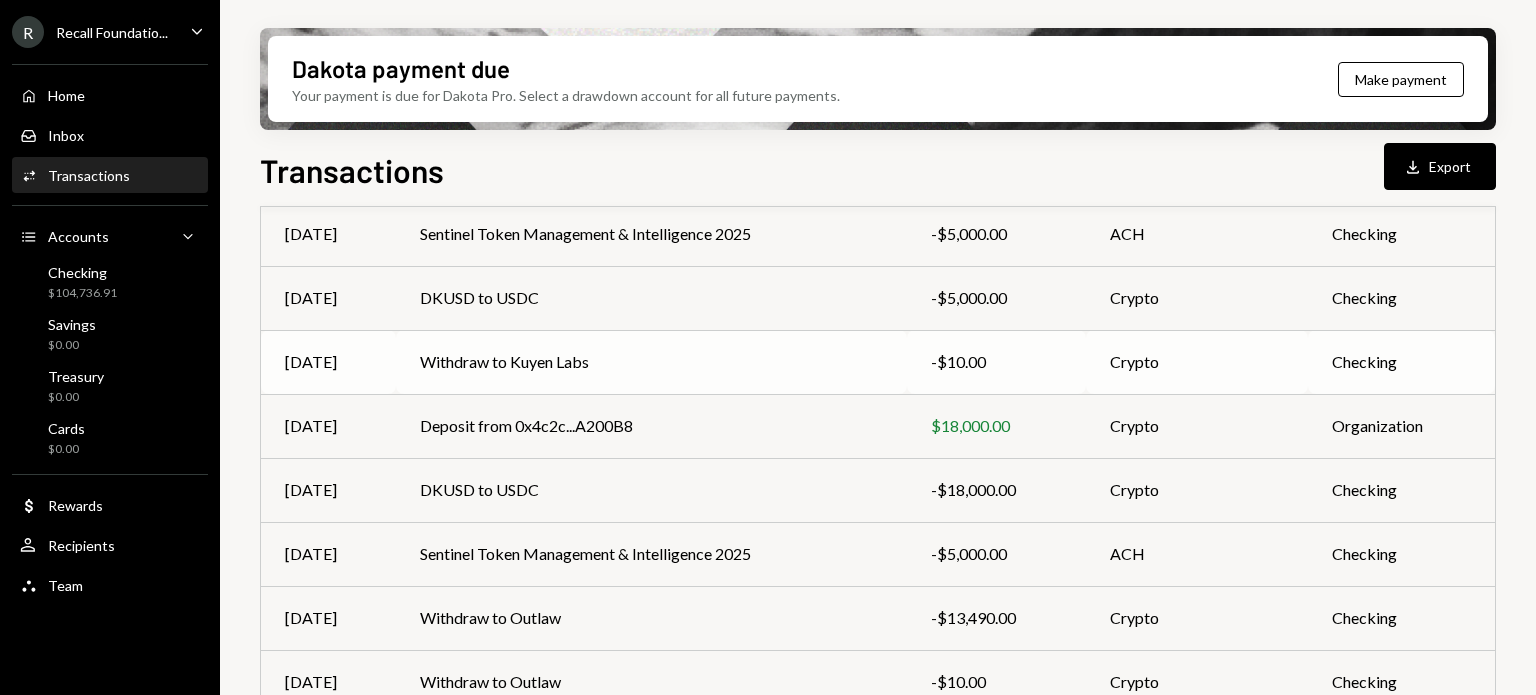 click on "Withdraw to Kuyen Labs" at bounding box center (651, 362) 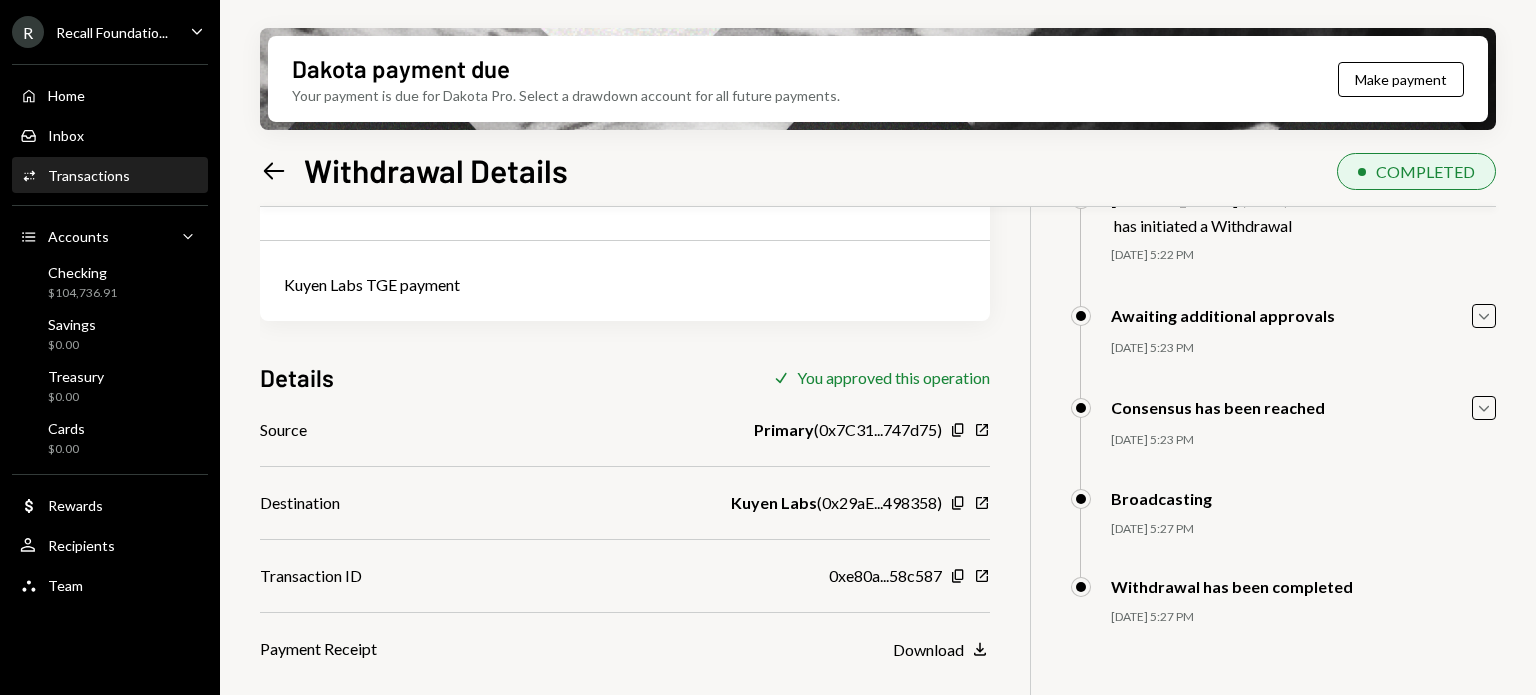 scroll, scrollTop: 160, scrollLeft: 0, axis: vertical 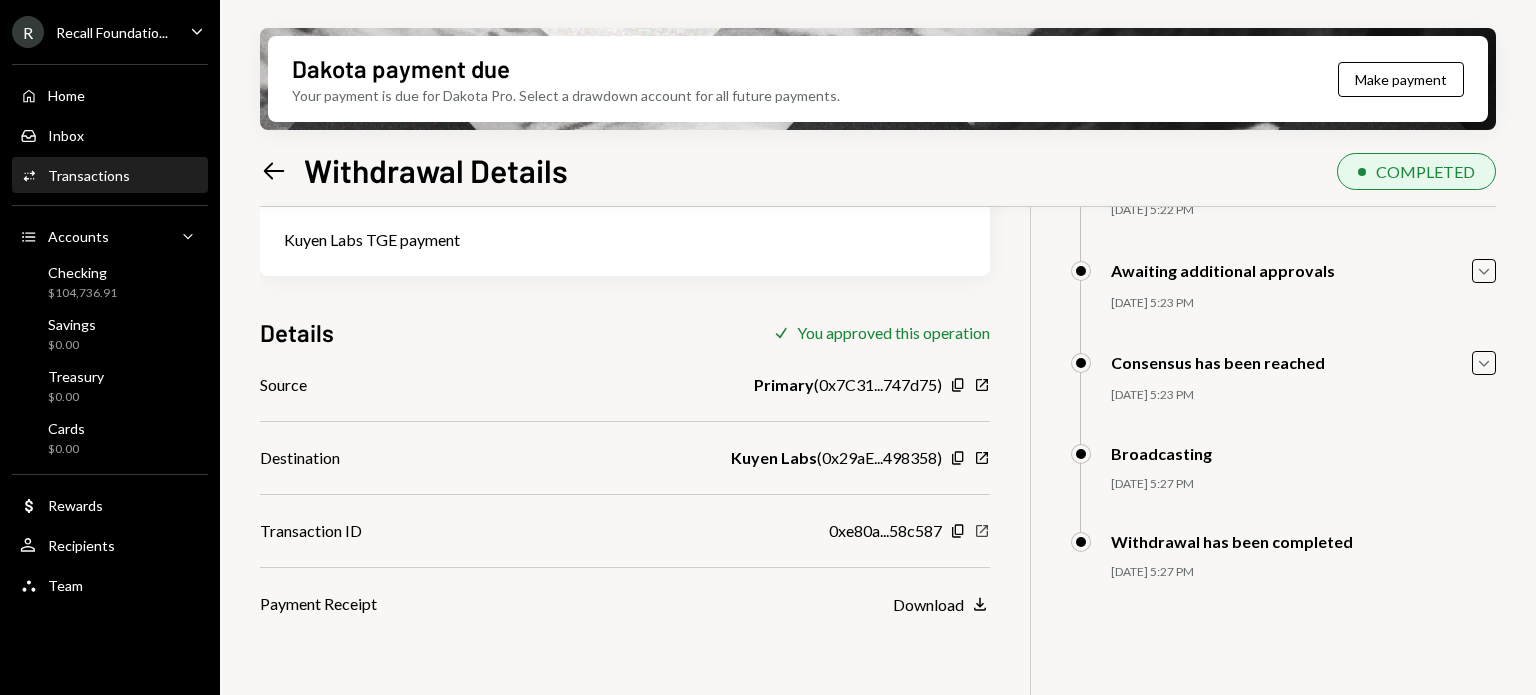 click on "New Window" 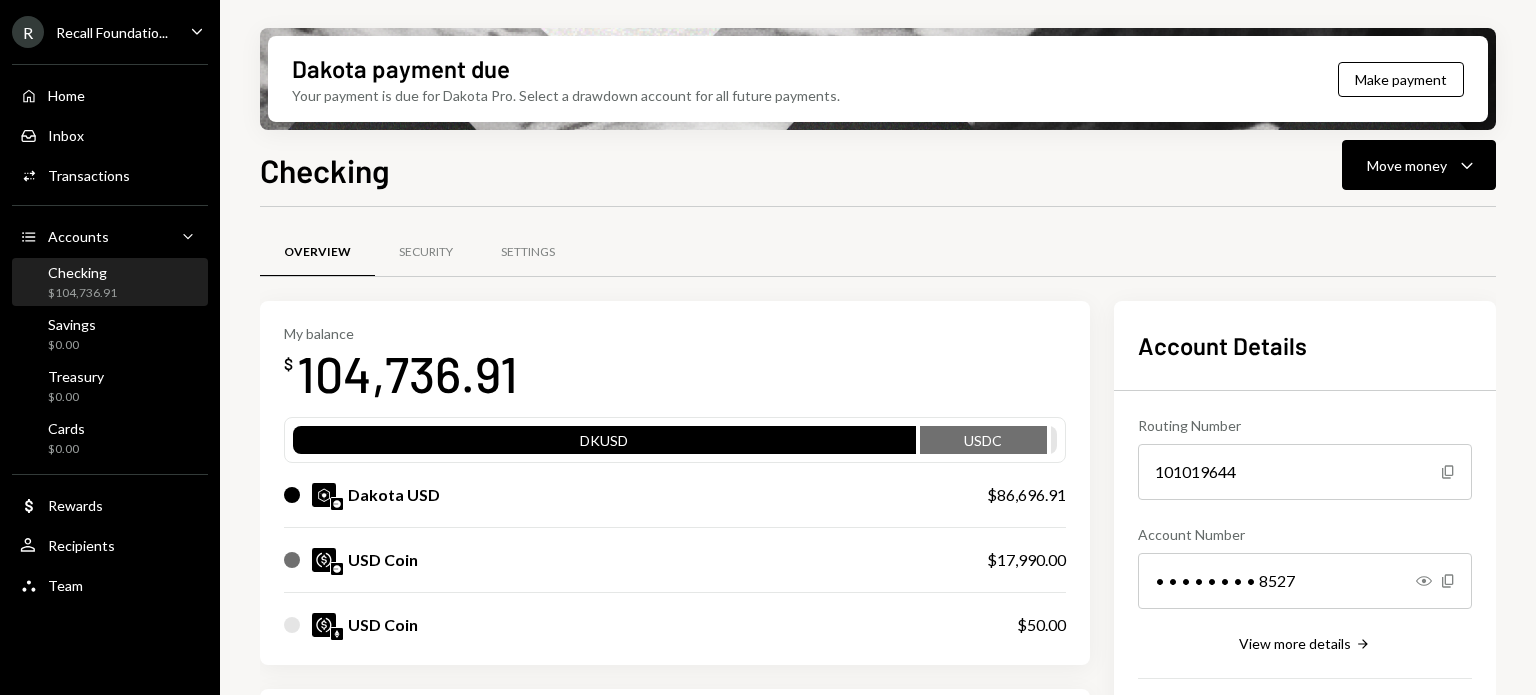 scroll, scrollTop: 0, scrollLeft: 0, axis: both 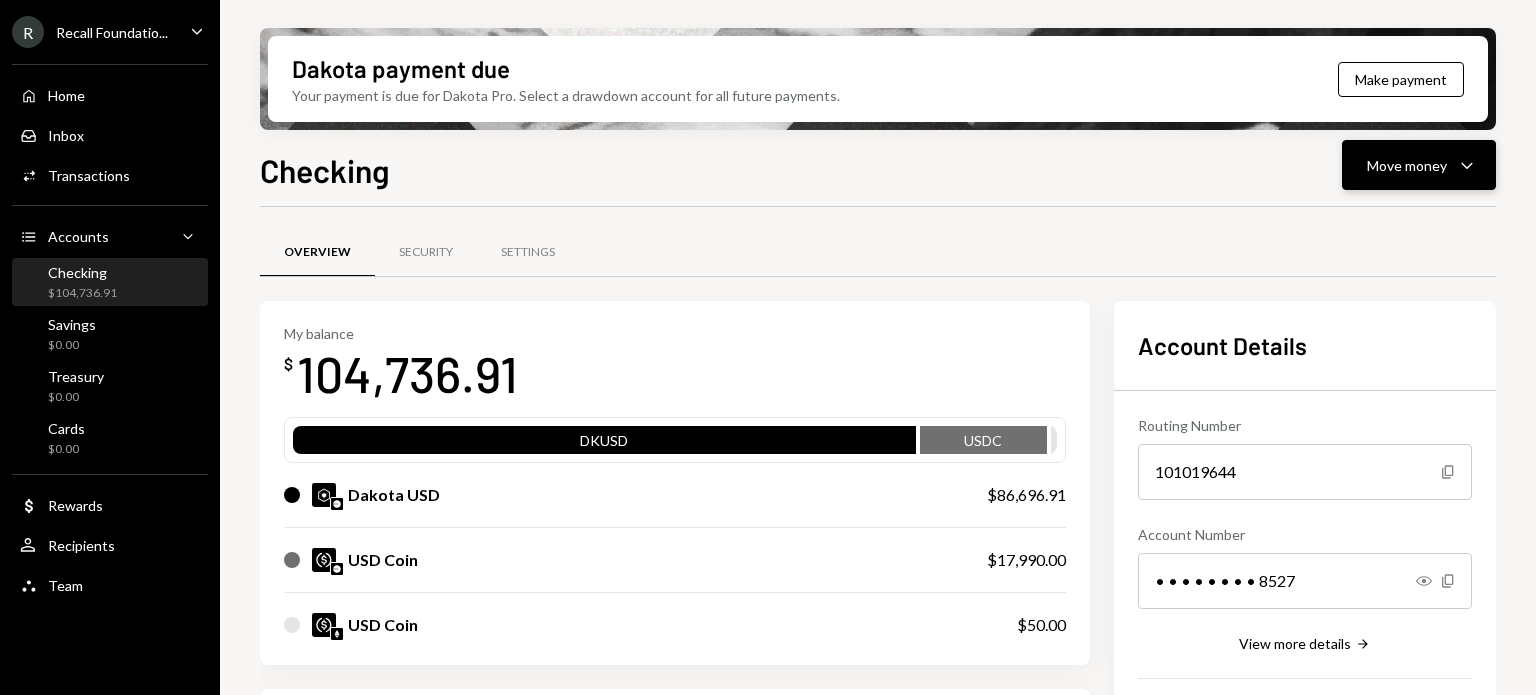 click on "Move money" at bounding box center [1407, 165] 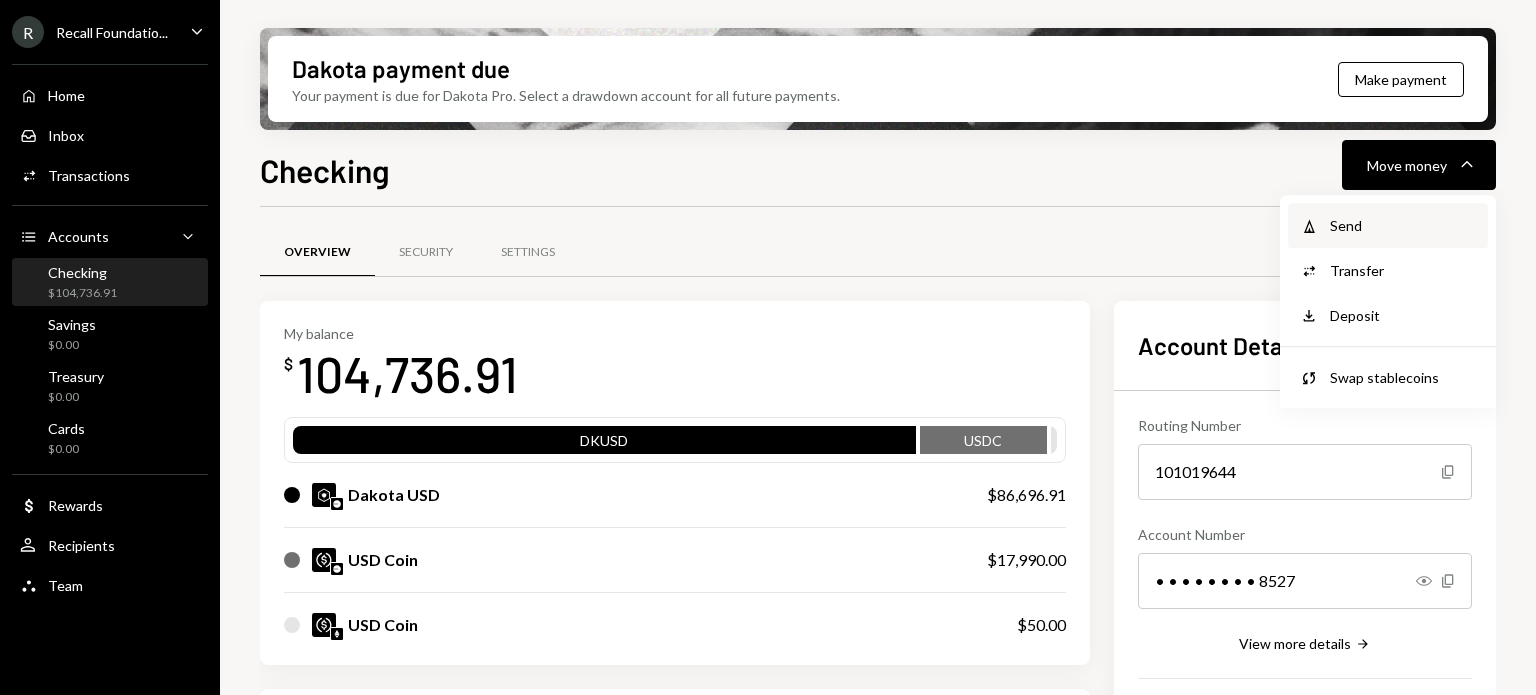 click on "Send" at bounding box center [1403, 225] 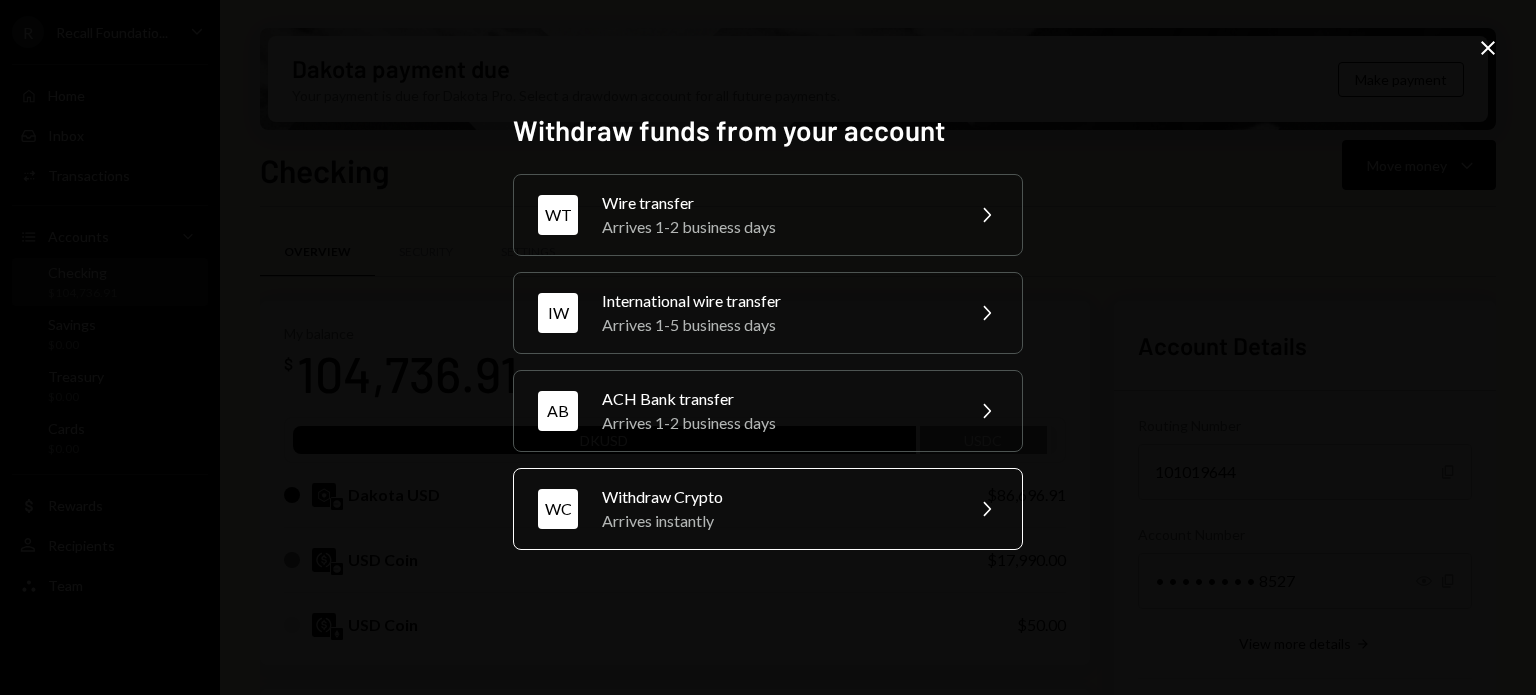 click on "Arrives instantly" at bounding box center [776, 521] 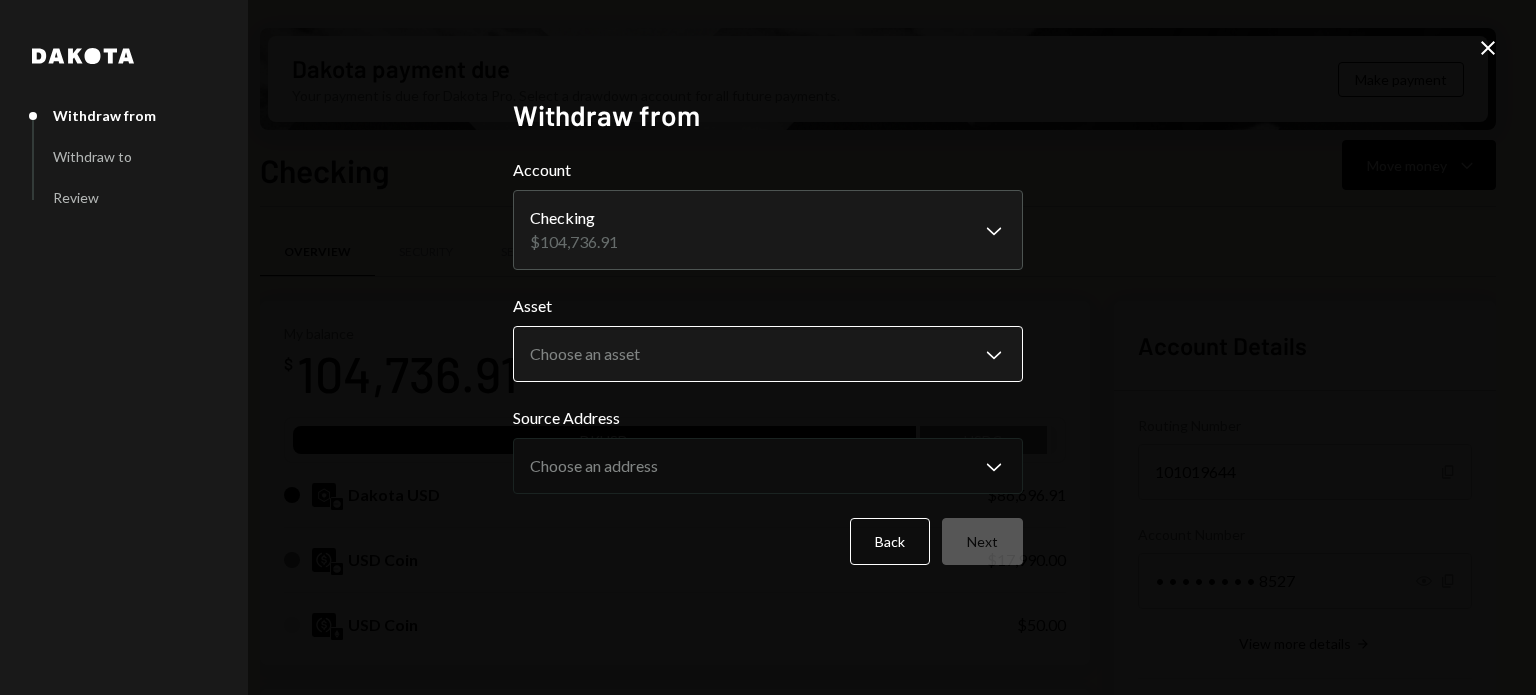 click on "R Recall Foundatio... Caret Down Home Home Inbox Inbox Activities Transactions Accounts Accounts Caret Down Checking $104,736.91 Savings $0.00 Treasury $0.00 Cards $0.00 Dollar Rewards User Recipients Team Team Dakota payment due Your payment is due for Dakota Pro. Select a drawdown account for all future payments. Make payment Checking Move money Caret Down Overview Security Settings My balance $ 104,736.91 DKUSD USDC Dakota USD $86,696.91 USD Coin $17,990.00 USD Coin $50.00 Recent Transactions View all Type Initiated By Initiated At Status Bank Payment $975.00 [PERSON_NAME] [DATE] 11:51 PM Completed Bank Payment $5,000.00 [PERSON_NAME] (NEW) [DATE] 3:21 PM Completed Stablecoin Conversion $5,000.00 [PERSON_NAME] (NEW) [DATE] 3:13 PM Canceled Withdrawal 10  USDC [PERSON_NAME] (NEW) [DATE] 5:22 PM Completed Deposit 18,000  USDC 0x4c2c...A200B8 Copy [DATE] 5:15 PM Completed Account Details Routing Number [FINANCIAL_ID] Copy Account Number • • • • • • • •  8527 Show Copy Right Arrow" at bounding box center (768, 347) 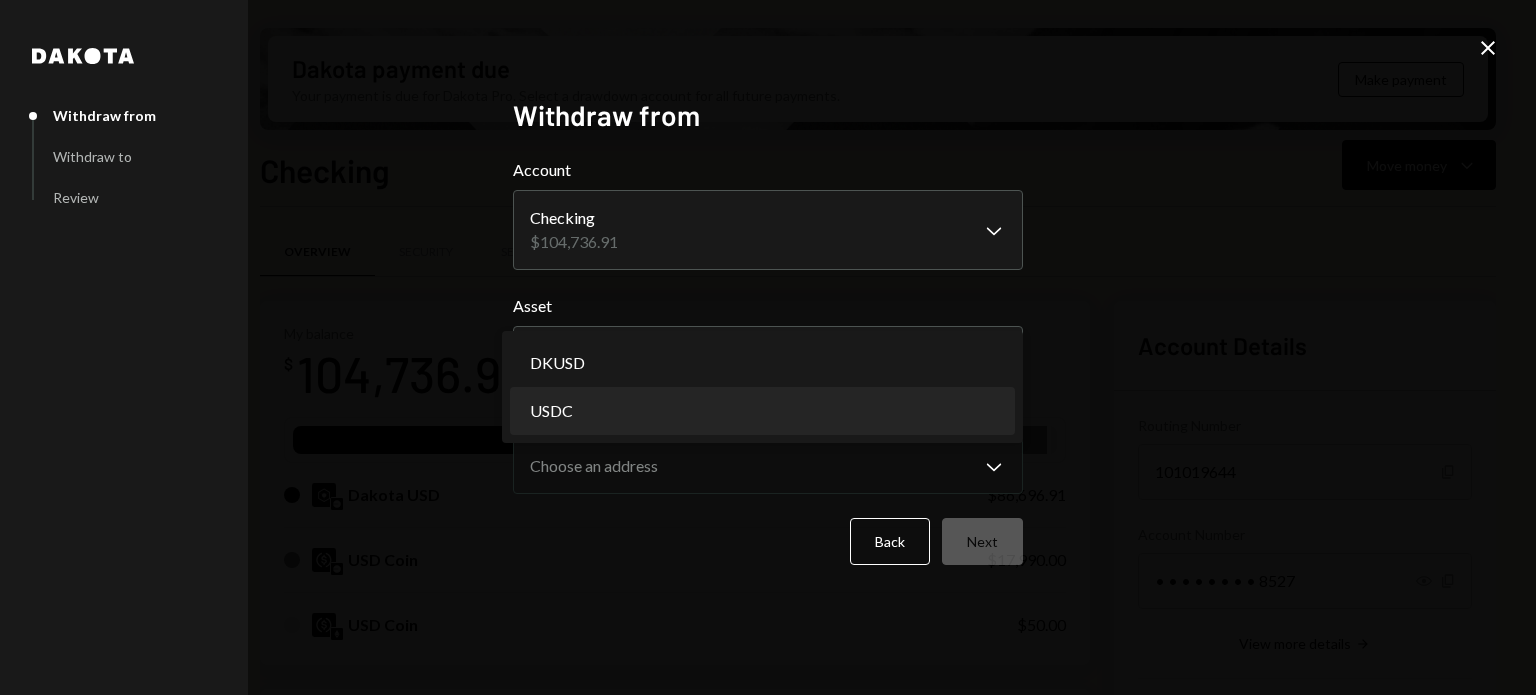 select on "****" 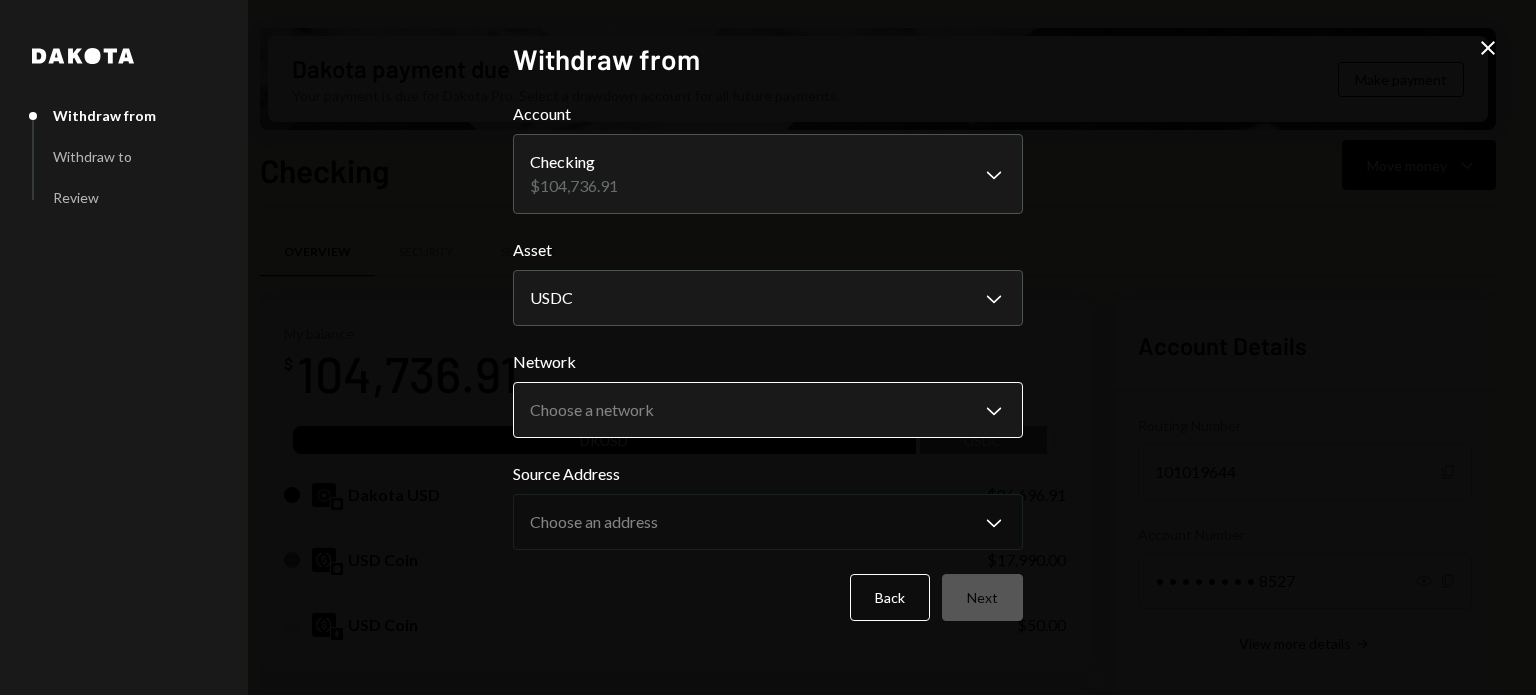 click on "R Recall Foundatio... Caret Down Home Home Inbox Inbox Activities Transactions Accounts Accounts Caret Down Checking $104,736.91 Savings $0.00 Treasury $0.00 Cards $0.00 Dollar Rewards User Recipients Team Team Dakota payment due Your payment is due for Dakota Pro. Select a drawdown account for all future payments. Make payment Checking Move money Caret Down Overview Security Settings My balance $ 104,736.91 DKUSD USDC Dakota USD $86,696.91 USD Coin $17,990.00 USD Coin $50.00 Recent Transactions View all Type Initiated By Initiated At Status Bank Payment $975.00 [PERSON_NAME] [DATE] 11:51 PM Completed Bank Payment $5,000.00 [PERSON_NAME] (NEW) [DATE] 3:21 PM Completed Stablecoin Conversion $5,000.00 [PERSON_NAME] (NEW) [DATE] 3:13 PM Canceled Withdrawal 10  USDC [PERSON_NAME] (NEW) [DATE] 5:22 PM Completed Deposit 18,000  USDC 0x4c2c...A200B8 Copy [DATE] 5:15 PM Completed Account Details Routing Number [FINANCIAL_ID] Copy Account Number • • • • • • • •  8527 Show Copy Right Arrow" at bounding box center (768, 347) 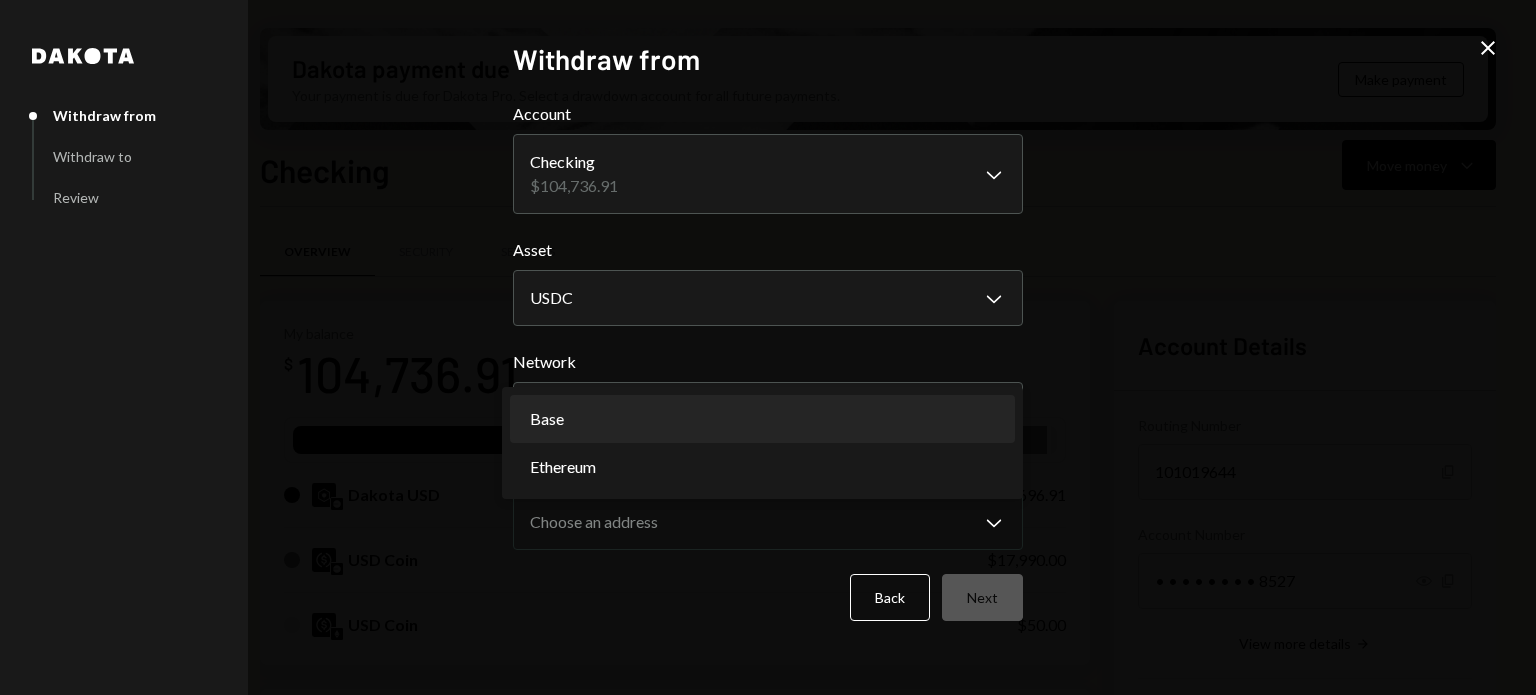 select on "**********" 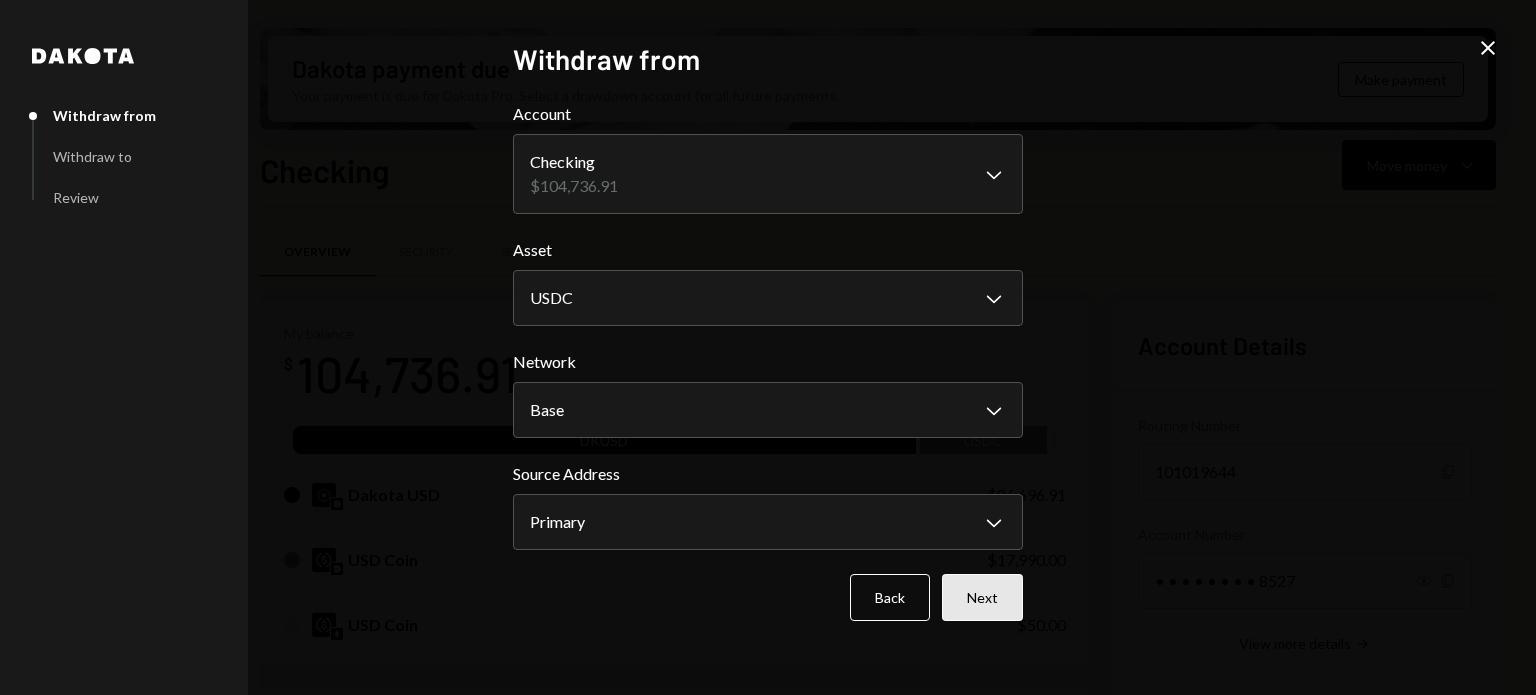 click on "Next" at bounding box center [982, 597] 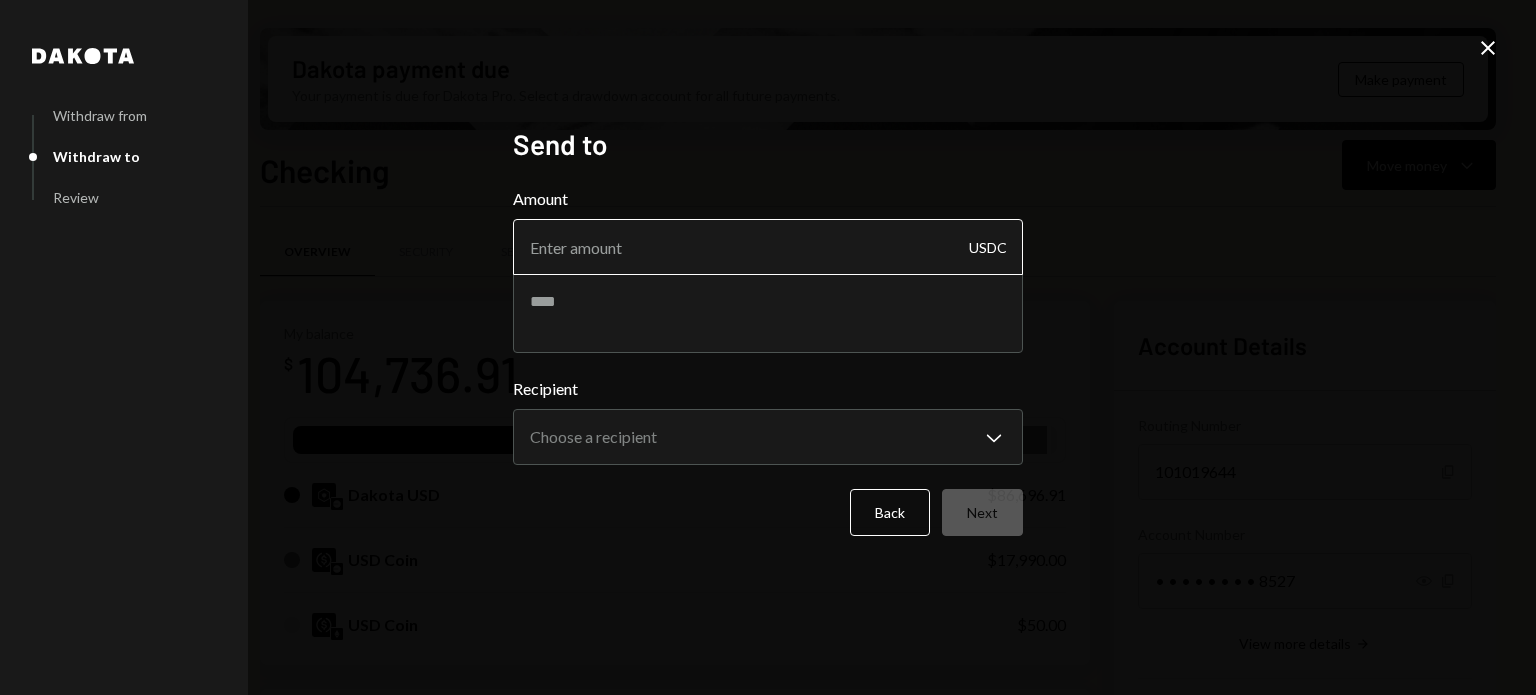 click on "Amount" at bounding box center [768, 247] 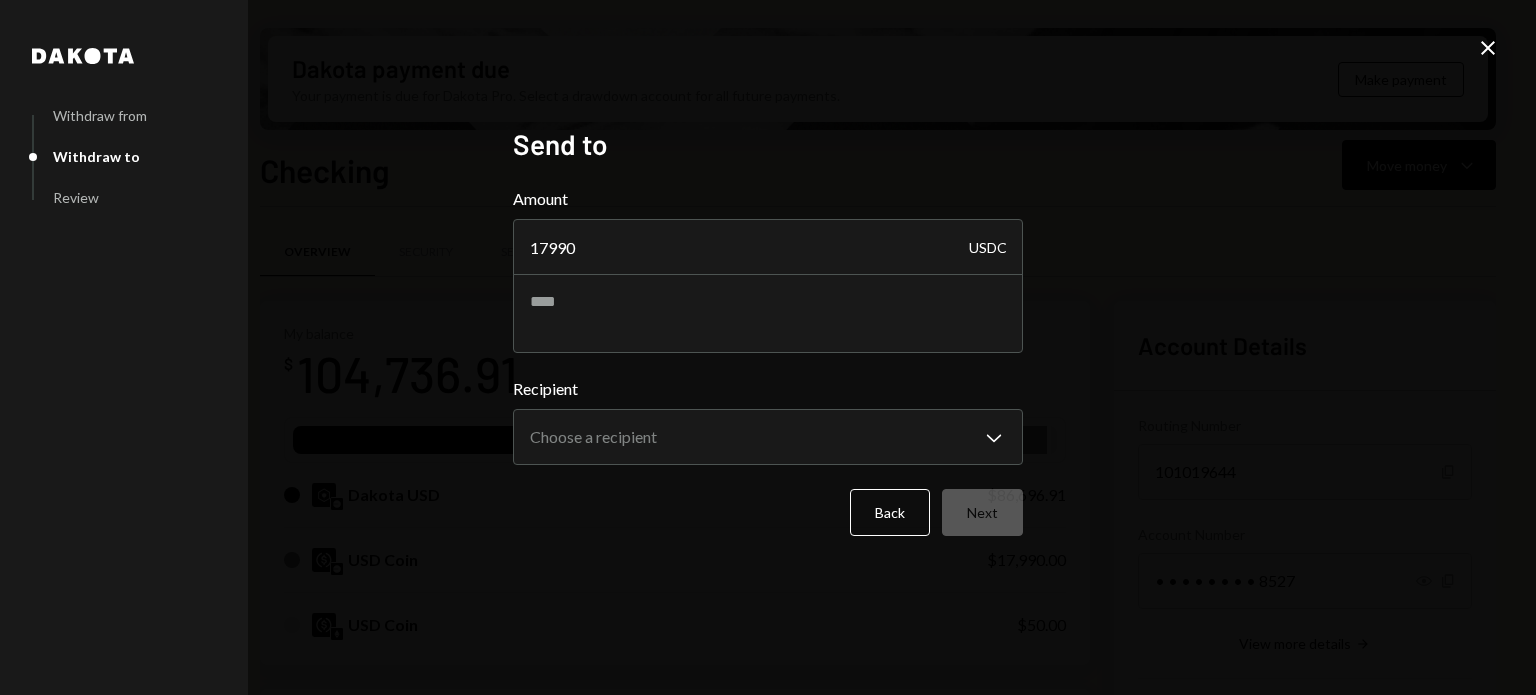type on "17990" 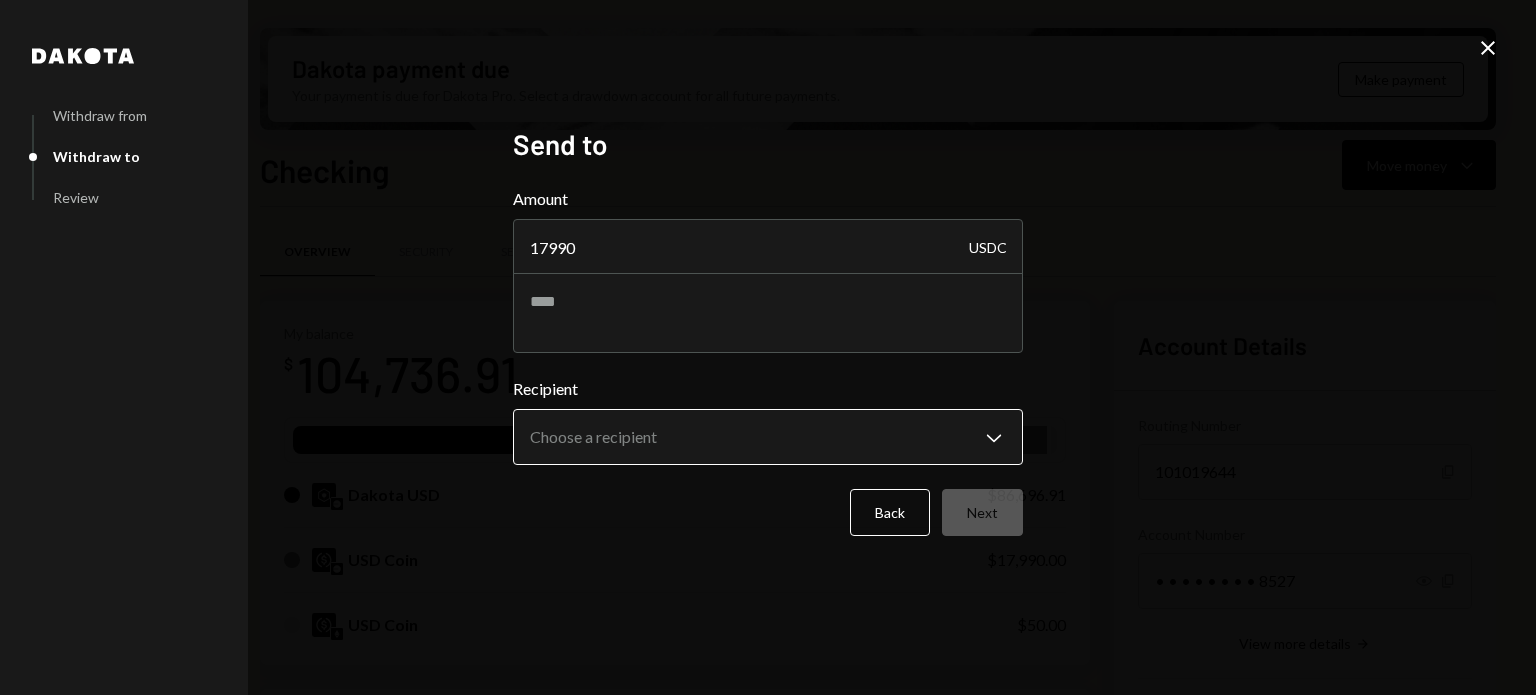 click on "R Recall Foundatio... Caret Down Home Home Inbox Inbox Activities Transactions Accounts Accounts Caret Down Checking $104,736.91 Savings $0.00 Treasury $0.00 Cards $0.00 Dollar Rewards User Recipients Team Team Dakota payment due Your payment is due for Dakota Pro. Select a drawdown account for all future payments. Make payment Checking Move money Caret Down Overview Security Settings My balance $ 104,736.91 DKUSD USDC Dakota USD $86,696.91 USD Coin $17,990.00 USD Coin $50.00 Recent Transactions View all Type Initiated By Initiated At Status Bank Payment $975.00 [PERSON_NAME] [DATE] 11:51 PM Completed Bank Payment $5,000.00 [PERSON_NAME] (NEW) [DATE] 3:21 PM Completed Stablecoin Conversion $5,000.00 [PERSON_NAME] (NEW) [DATE] 3:13 PM Canceled Withdrawal 10  USDC [PERSON_NAME] (NEW) [DATE] 5:22 PM Completed Deposit 18,000  USDC 0x4c2c...A200B8 Copy [DATE] 5:15 PM Completed Account Details Routing Number [FINANCIAL_ID] Copy Account Number • • • • • • • •  8527 Show Copy Right Arrow" at bounding box center [768, 347] 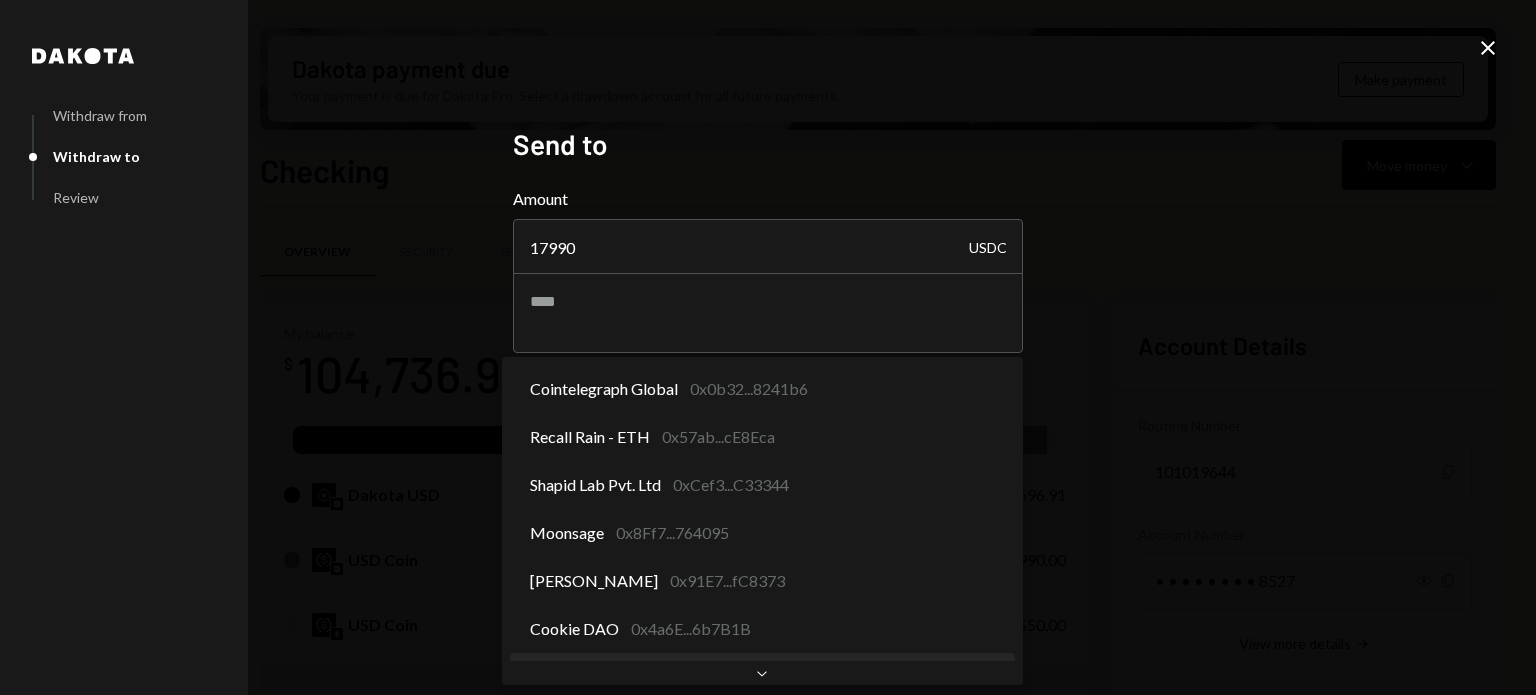 scroll, scrollTop: 0, scrollLeft: 0, axis: both 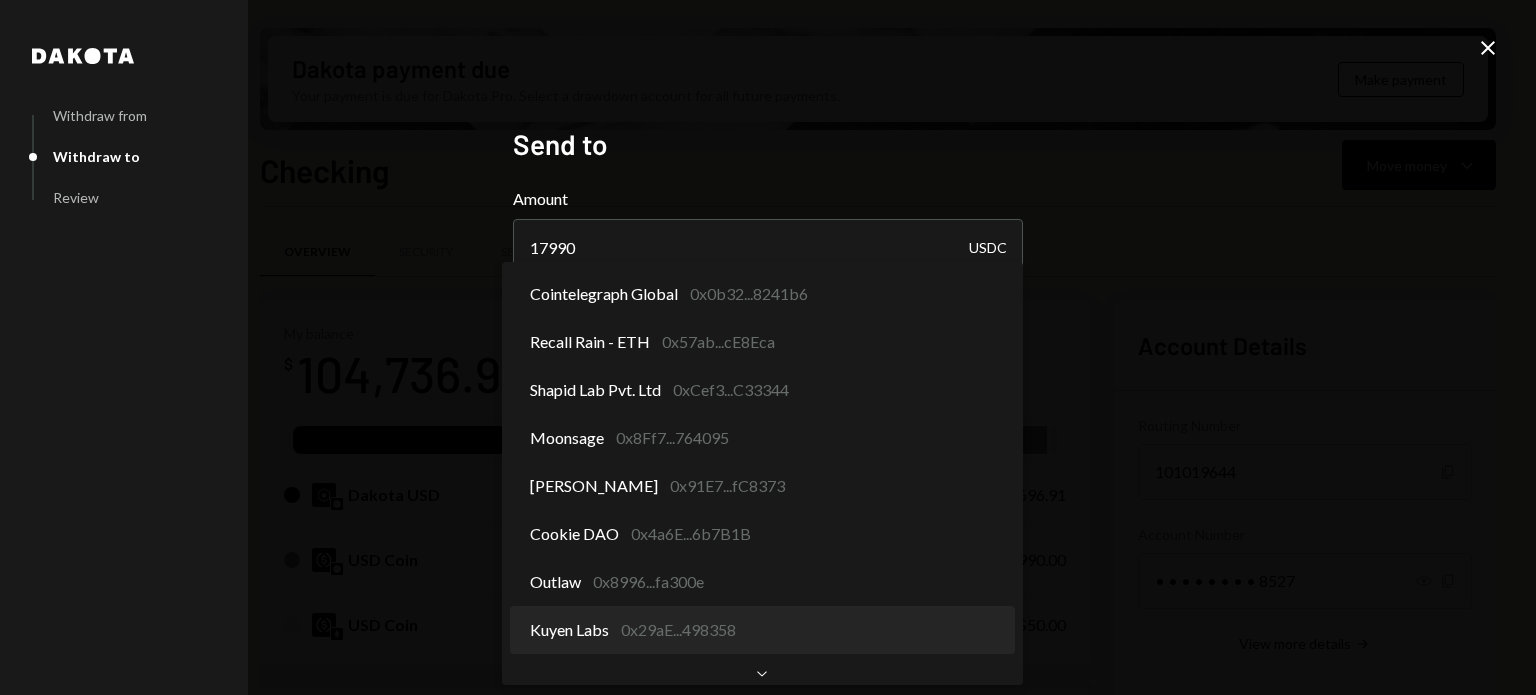 select on "**********" 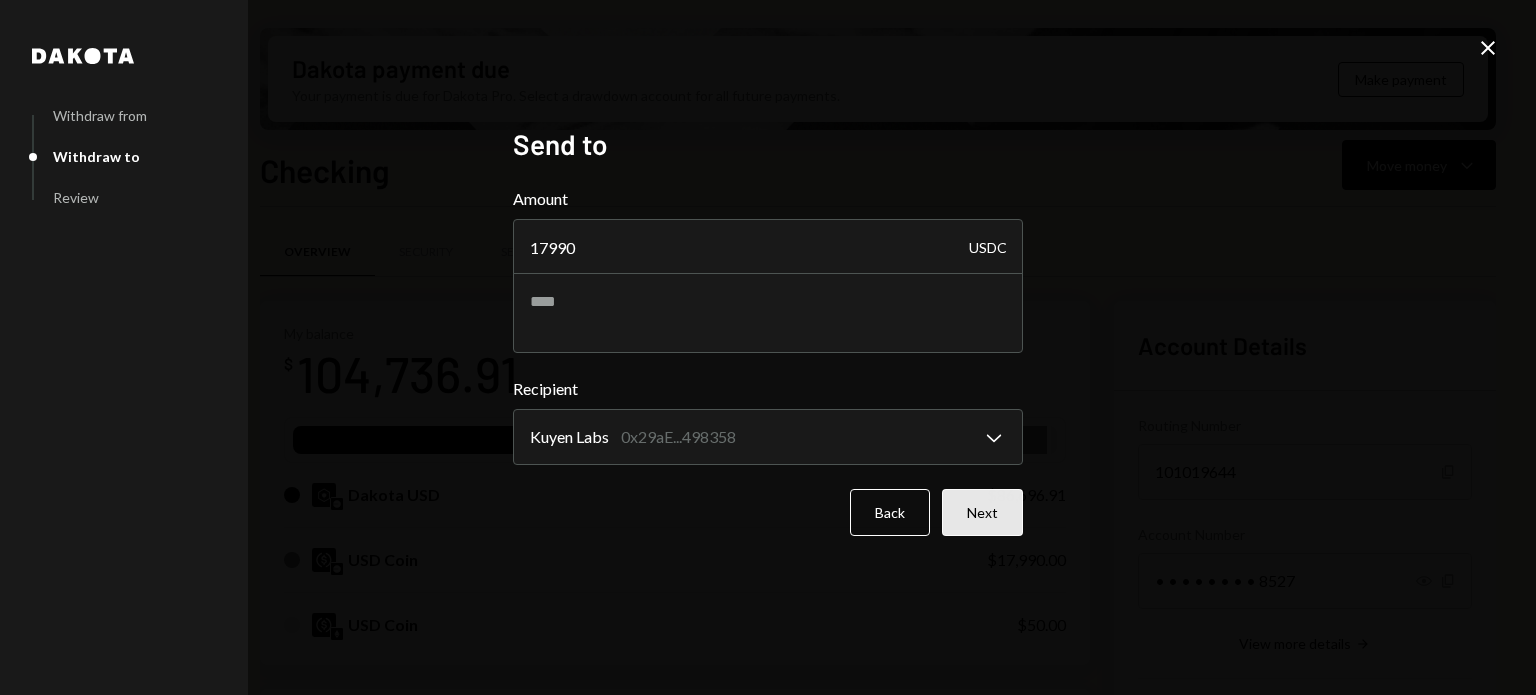 click on "Next" at bounding box center [982, 512] 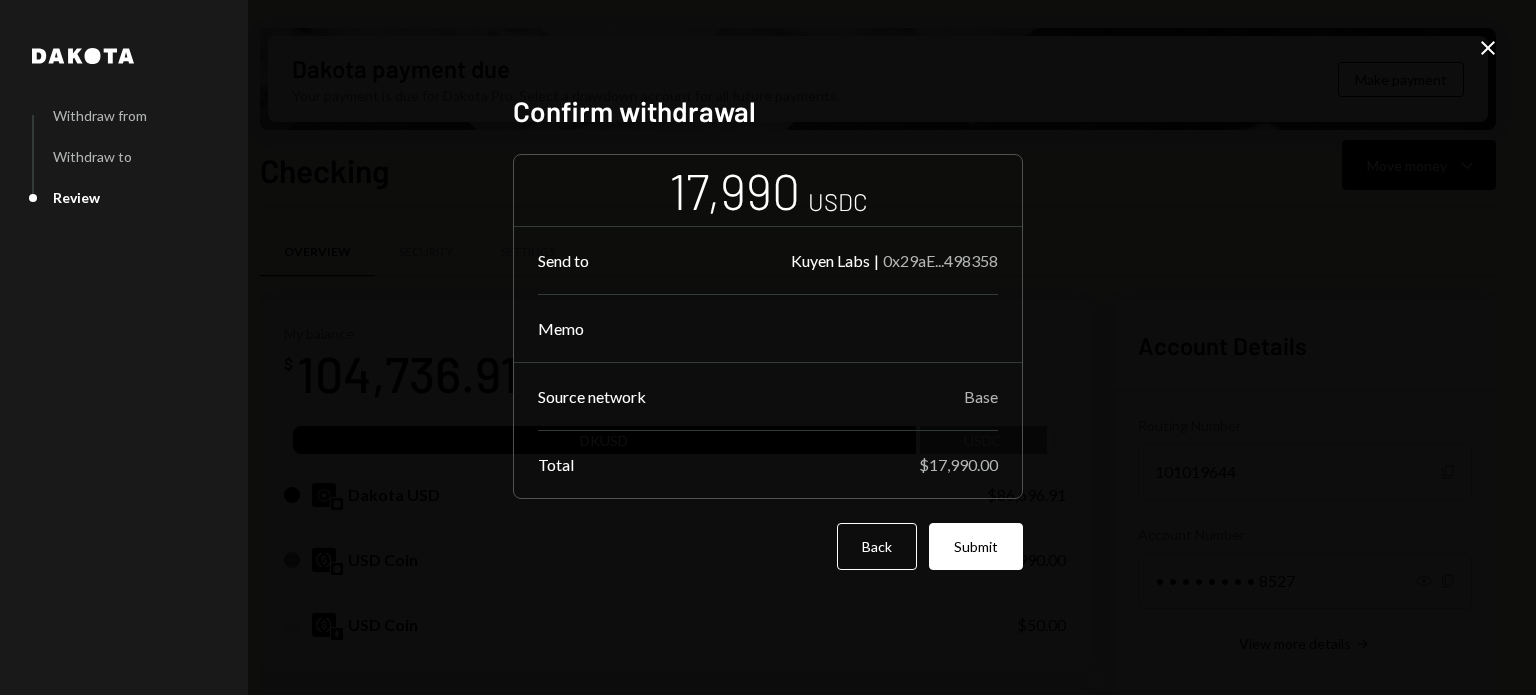 click on "Submit" at bounding box center (976, 546) 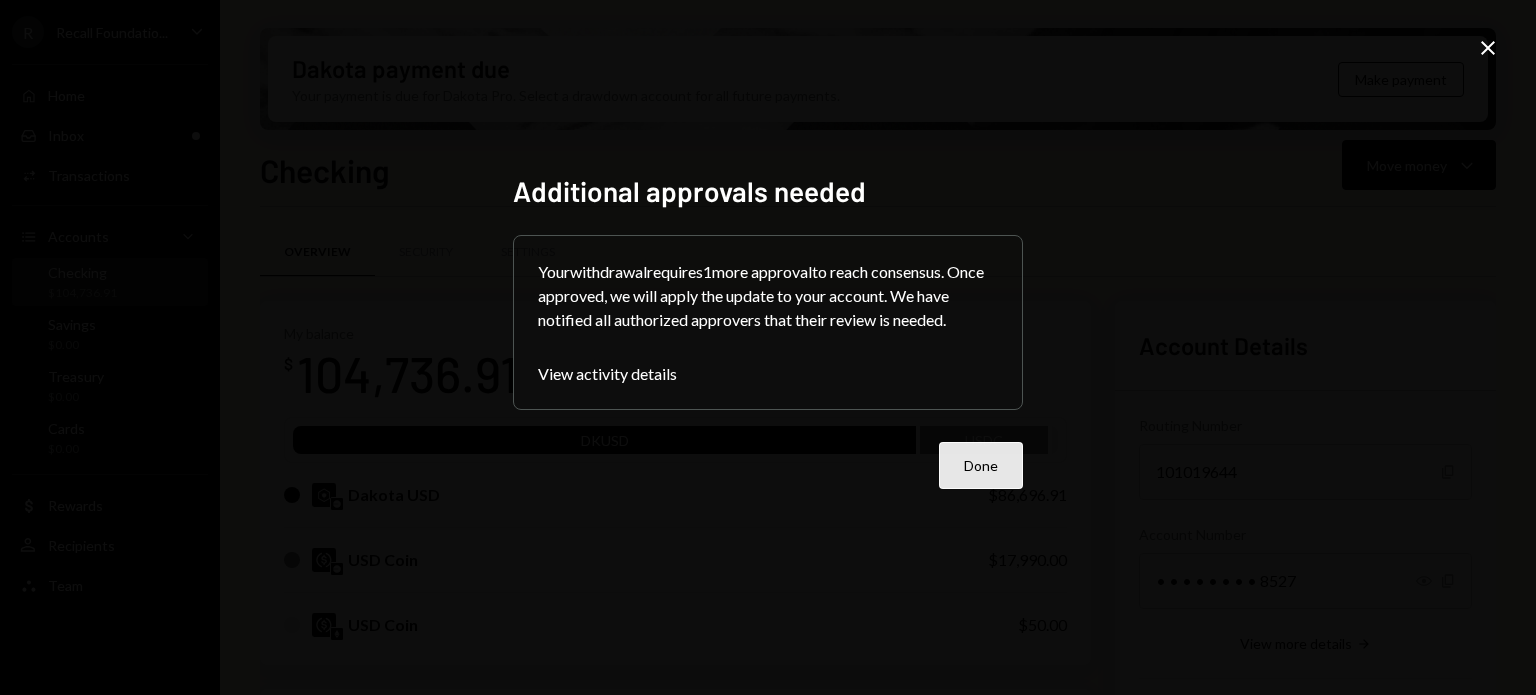 click on "Done" at bounding box center [981, 465] 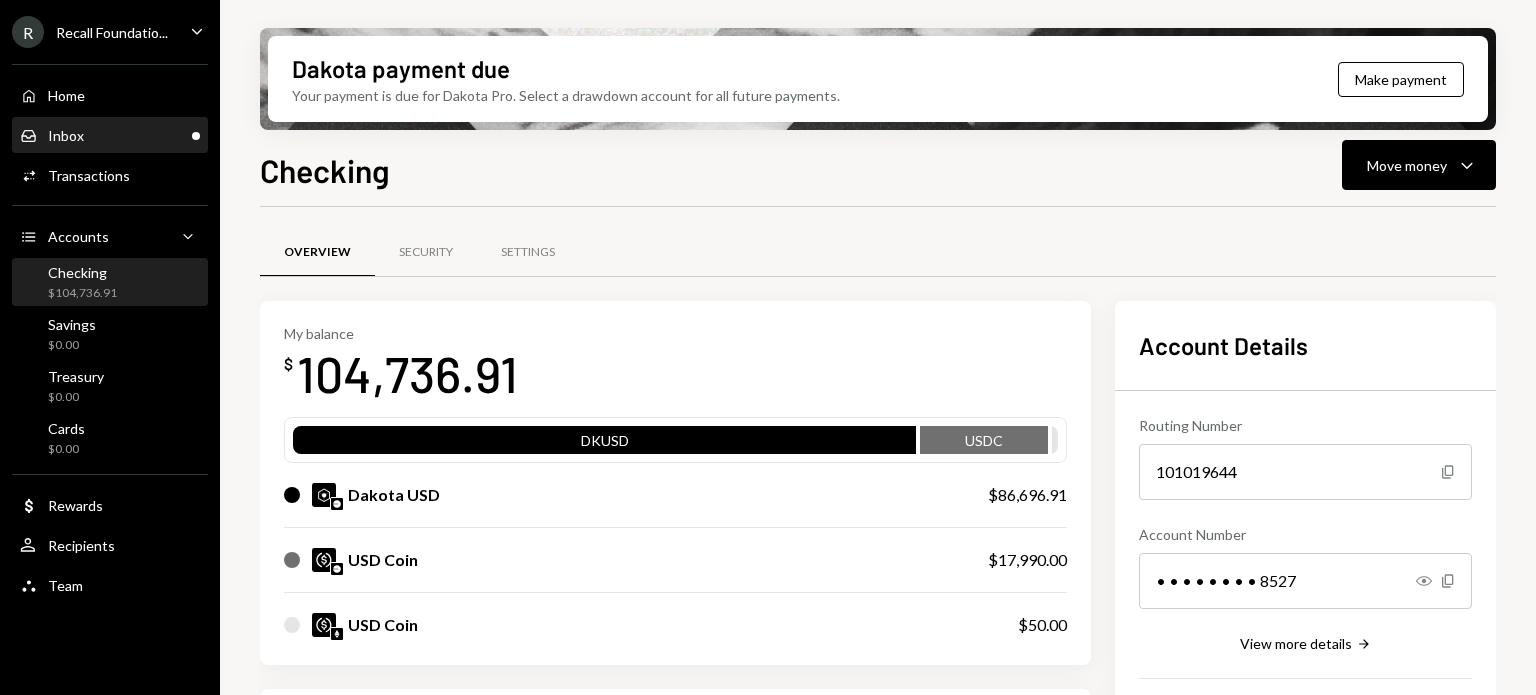 click on "Inbox Inbox" at bounding box center [110, 136] 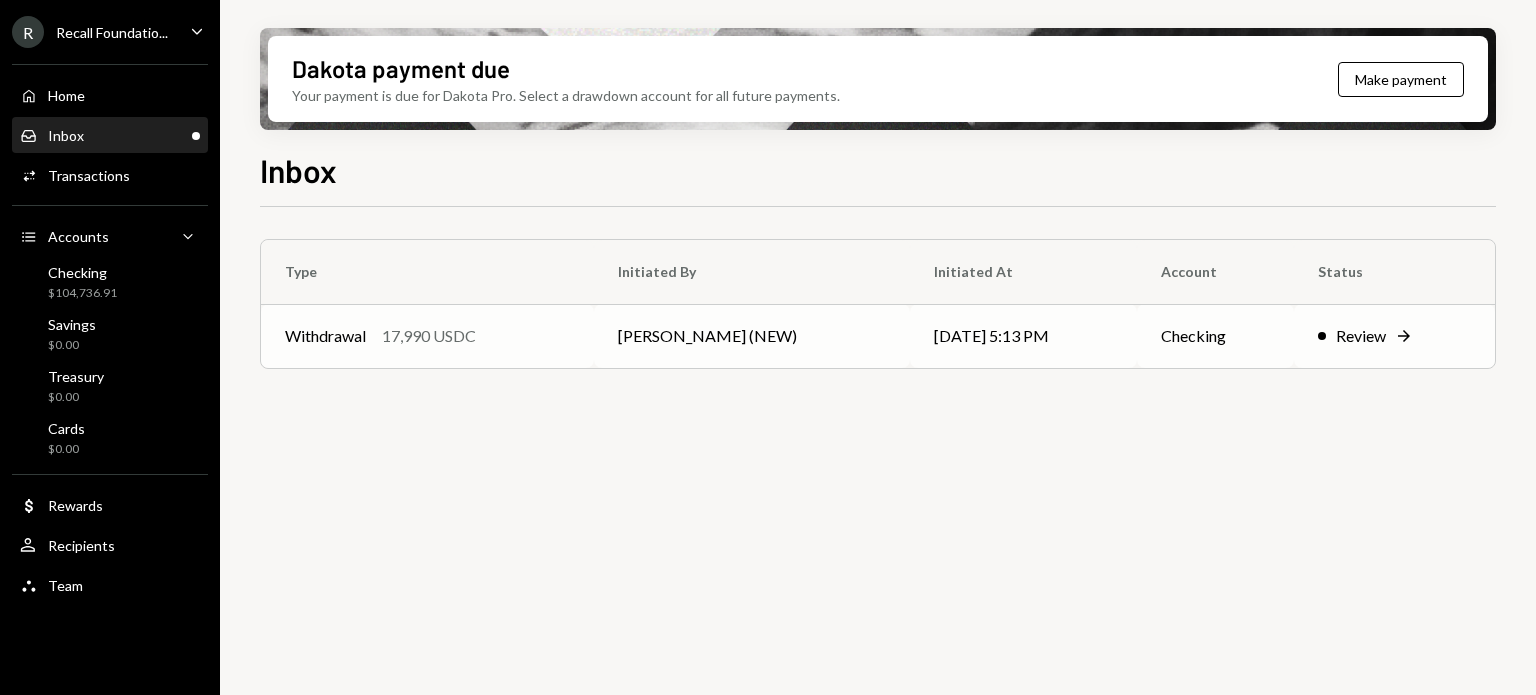 click on "Review" at bounding box center (1361, 336) 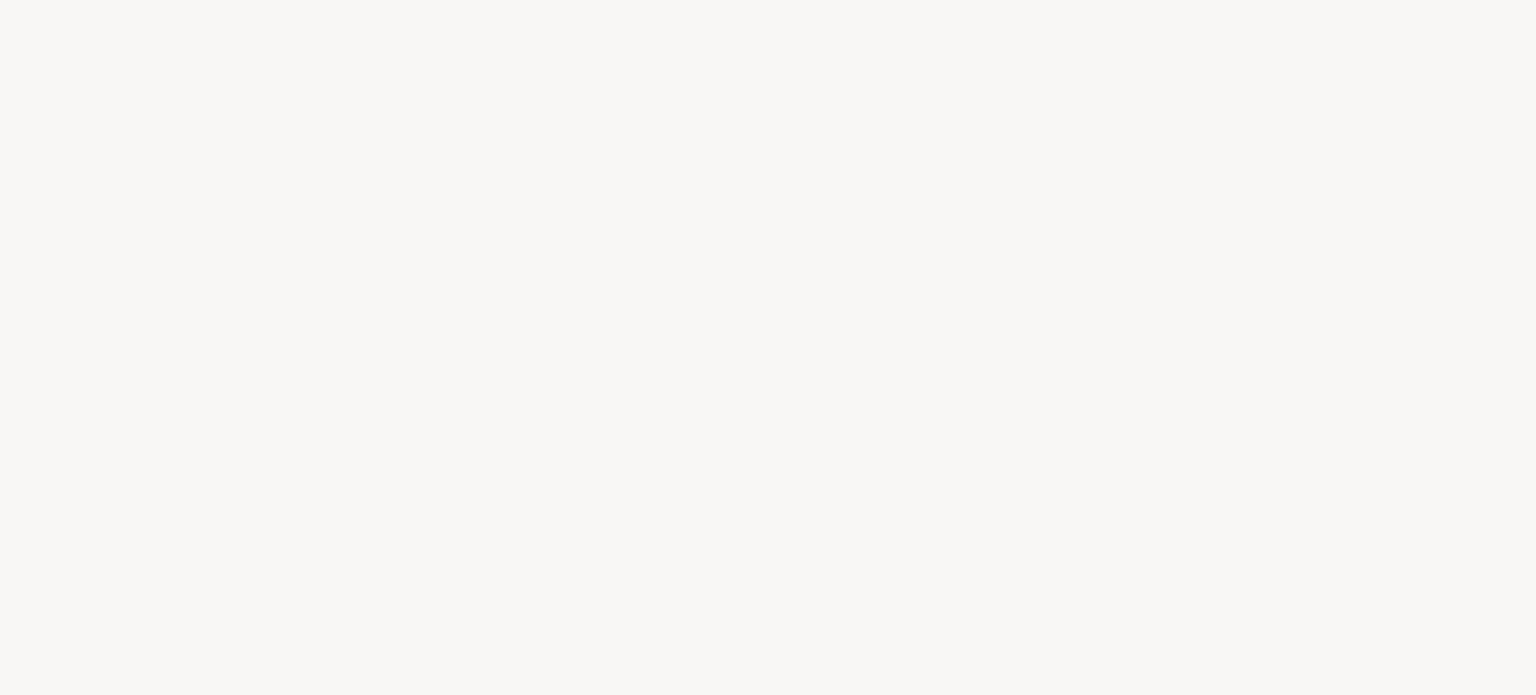 scroll, scrollTop: 0, scrollLeft: 0, axis: both 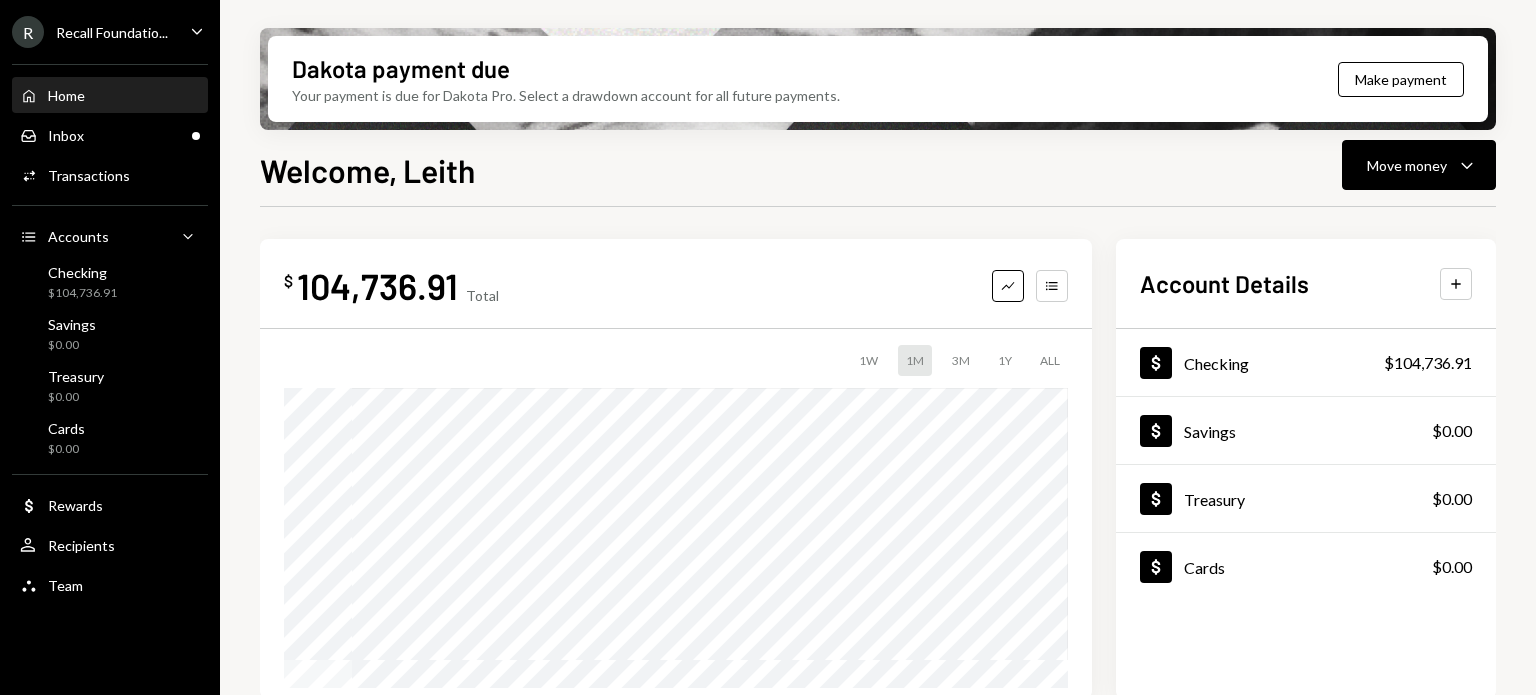 click on "Recall Foundatio..." at bounding box center [112, 32] 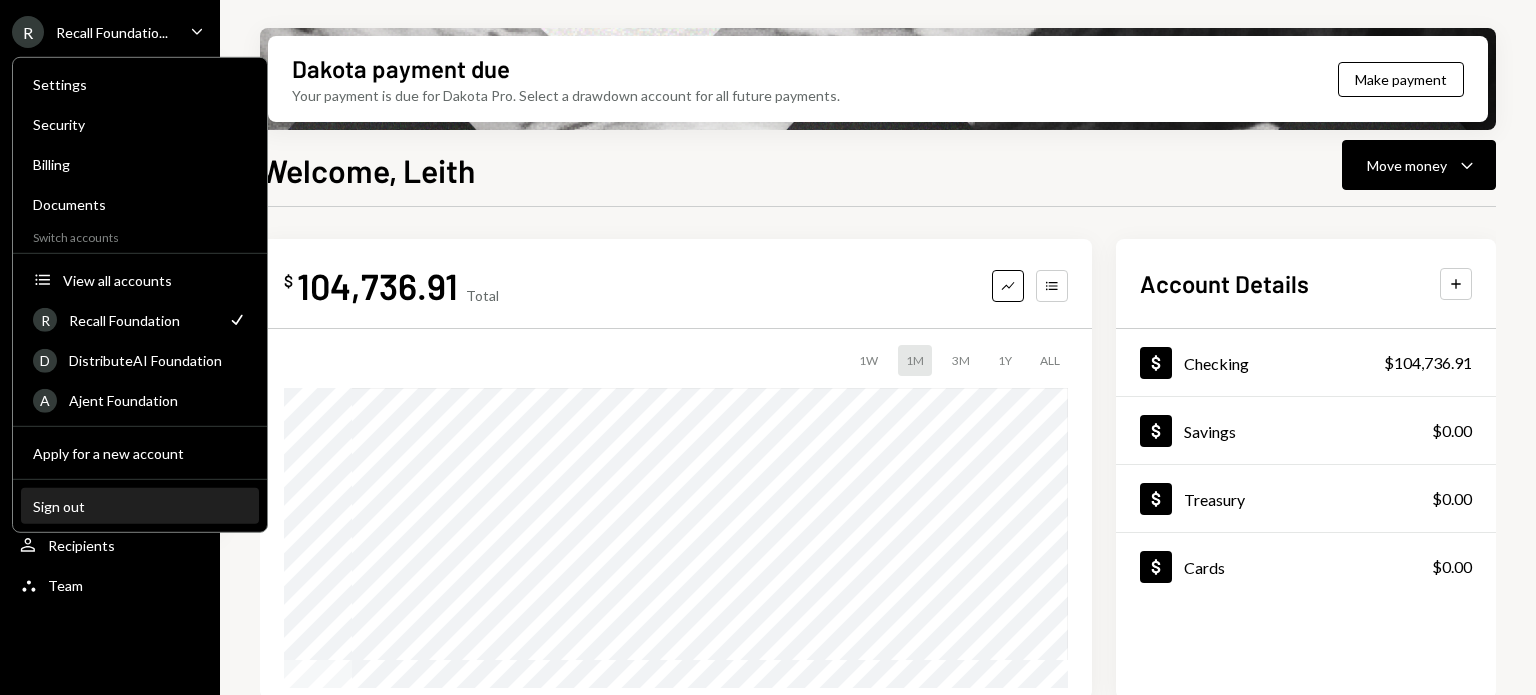 click on "Sign out" at bounding box center [140, 505] 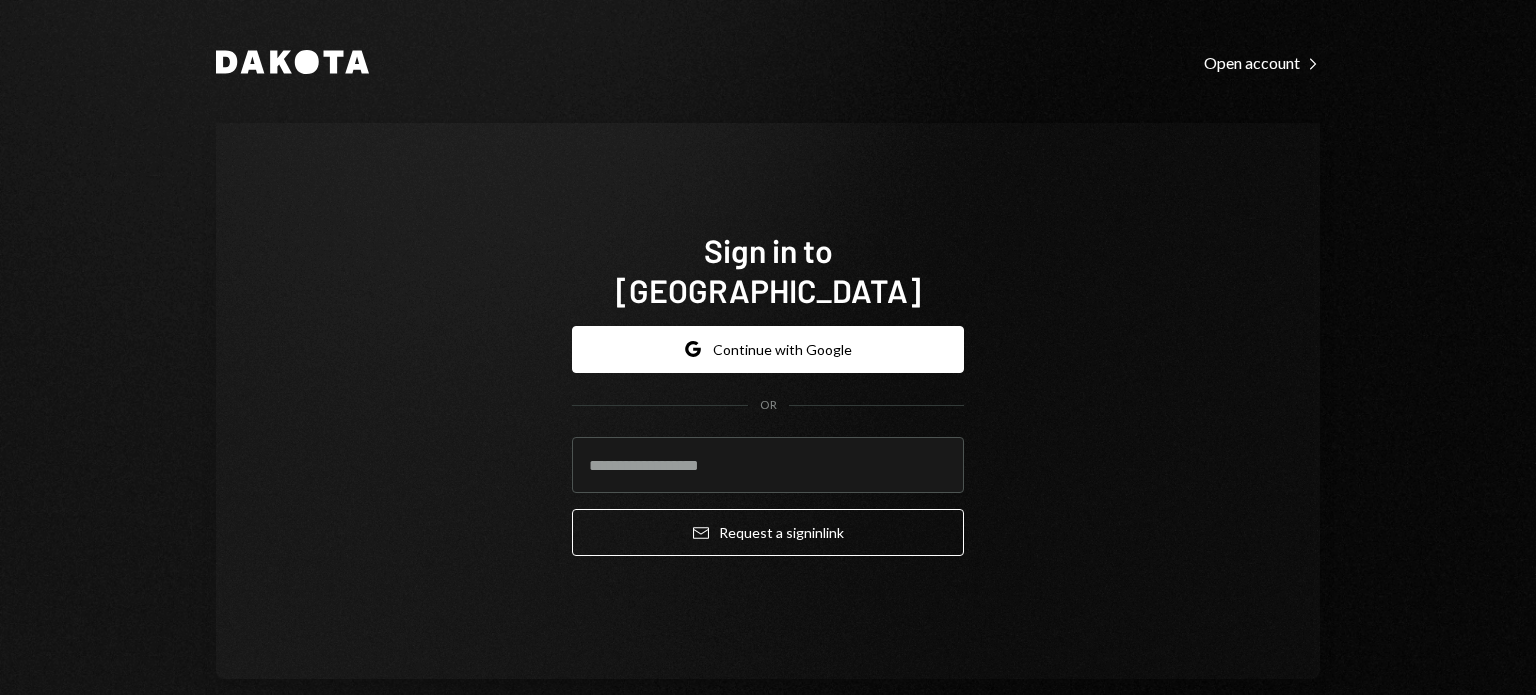 type on "**********" 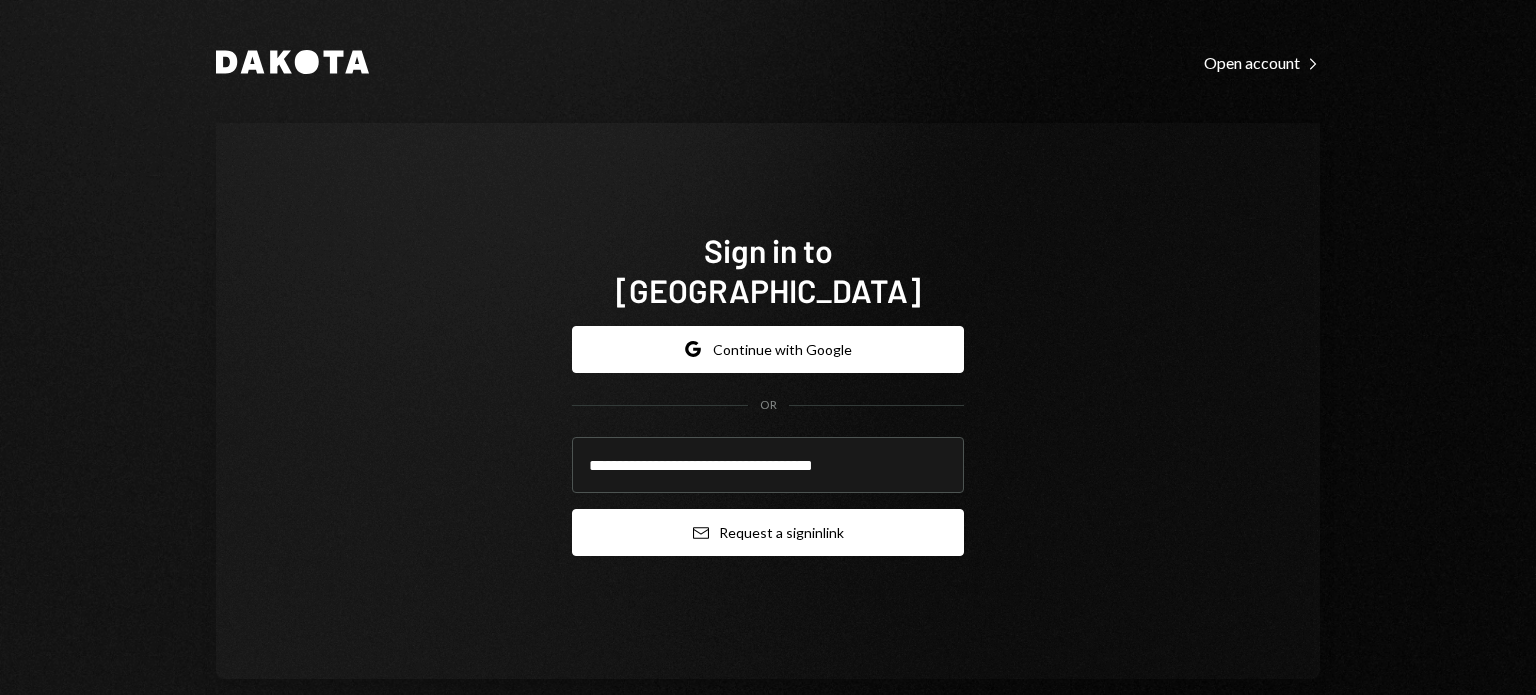 click on "Email Request a sign  in  link" at bounding box center [768, 532] 